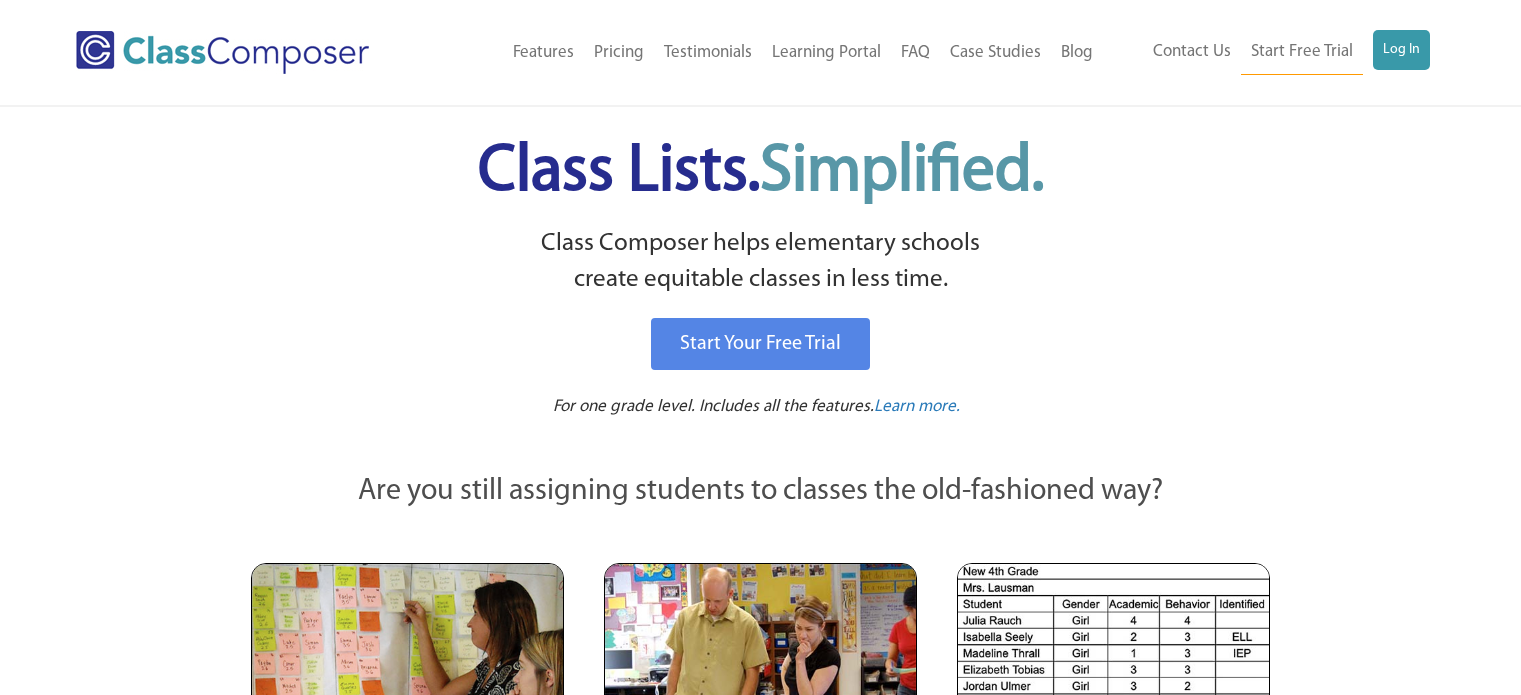 scroll, scrollTop: 0, scrollLeft: 0, axis: both 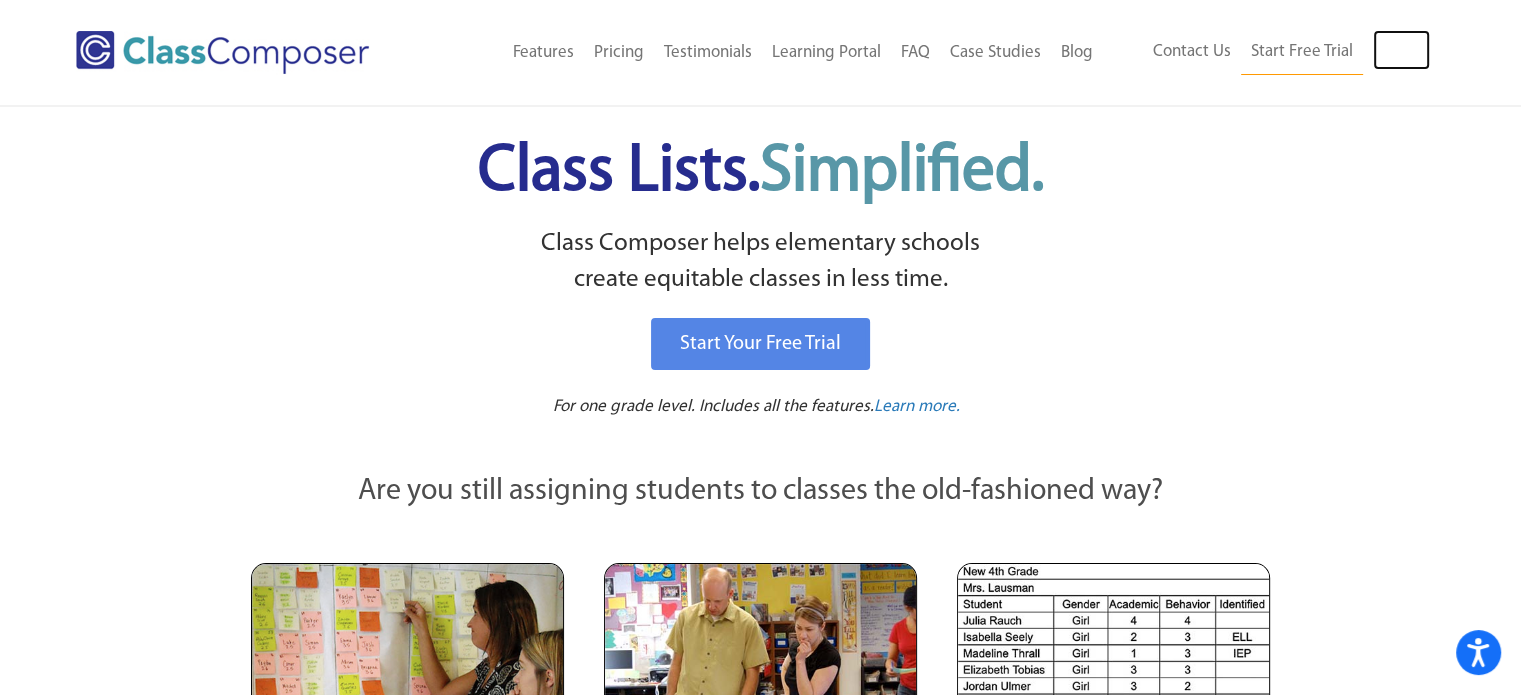 click on "Log In" at bounding box center [1401, 50] 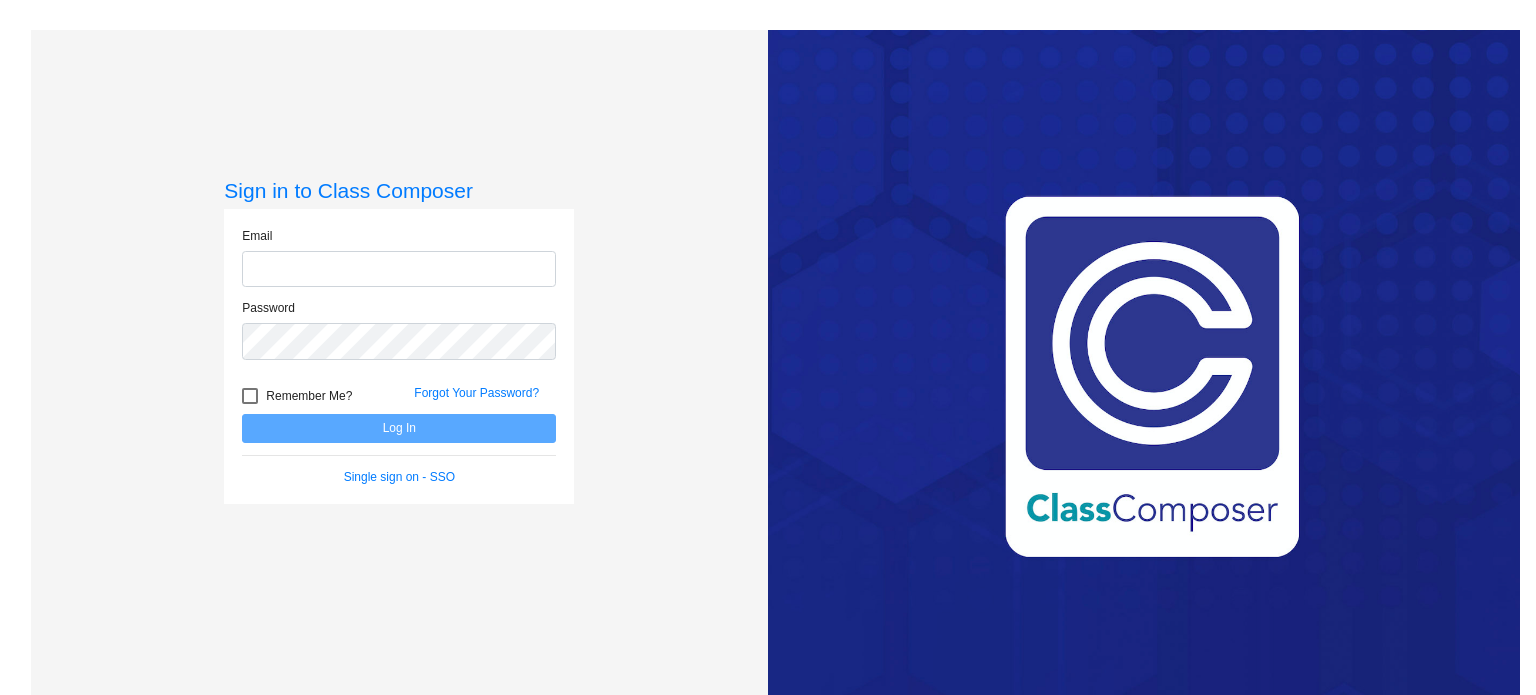 scroll, scrollTop: 0, scrollLeft: 0, axis: both 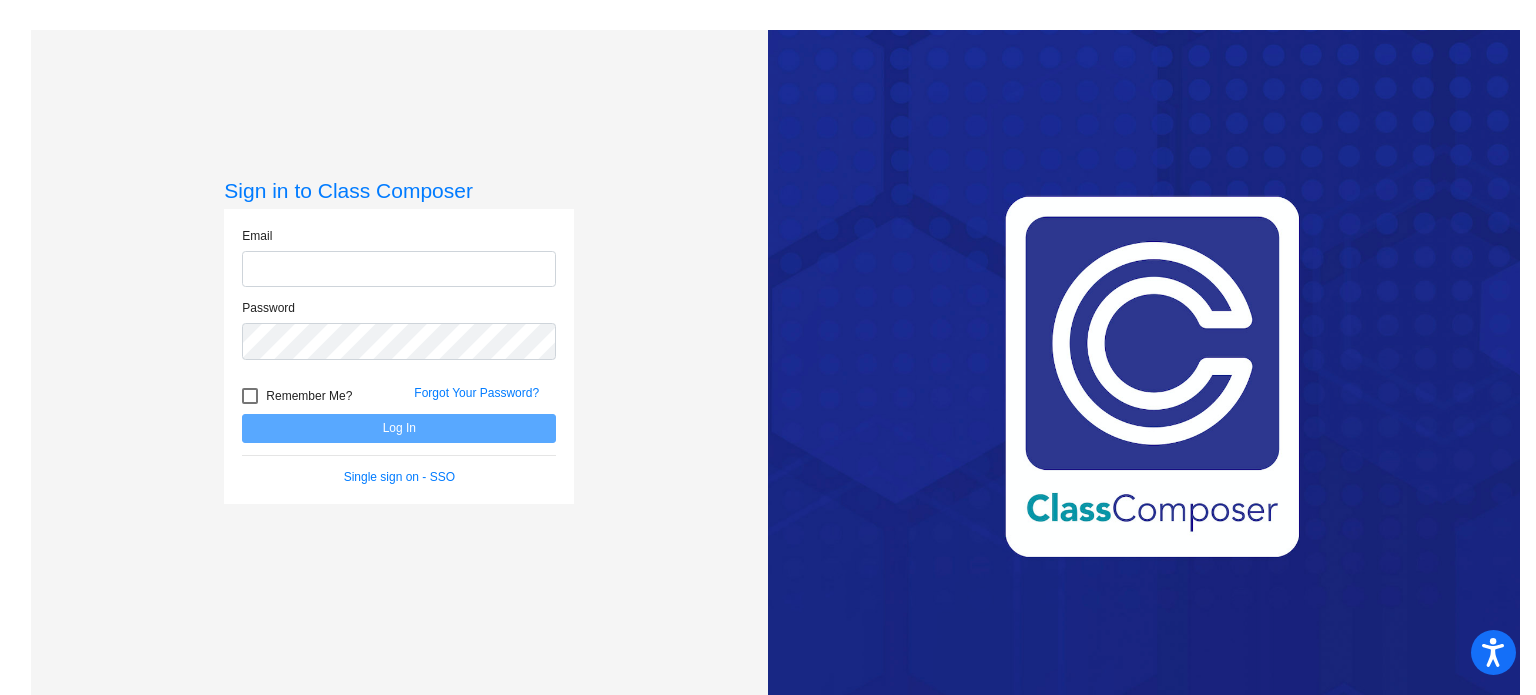 type on "[EMAIL]" 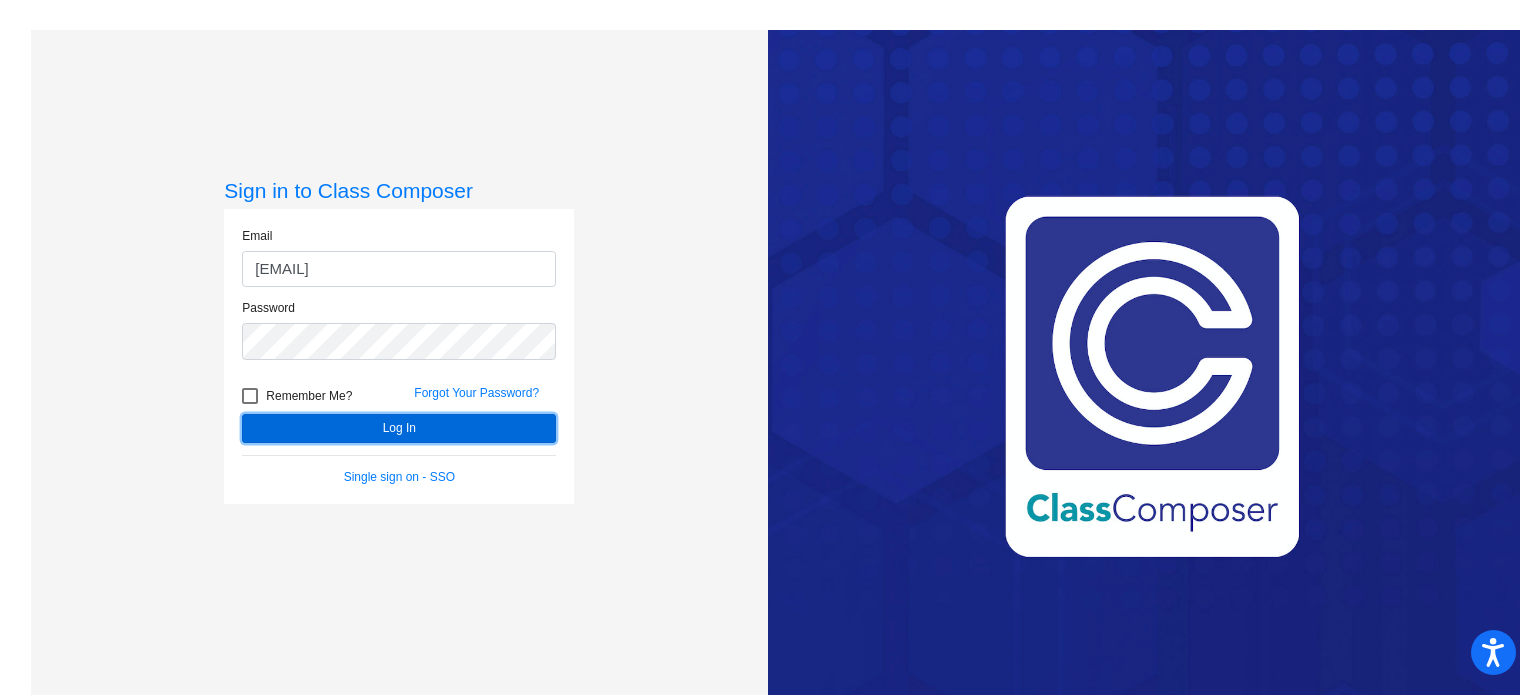 click on "Log In" 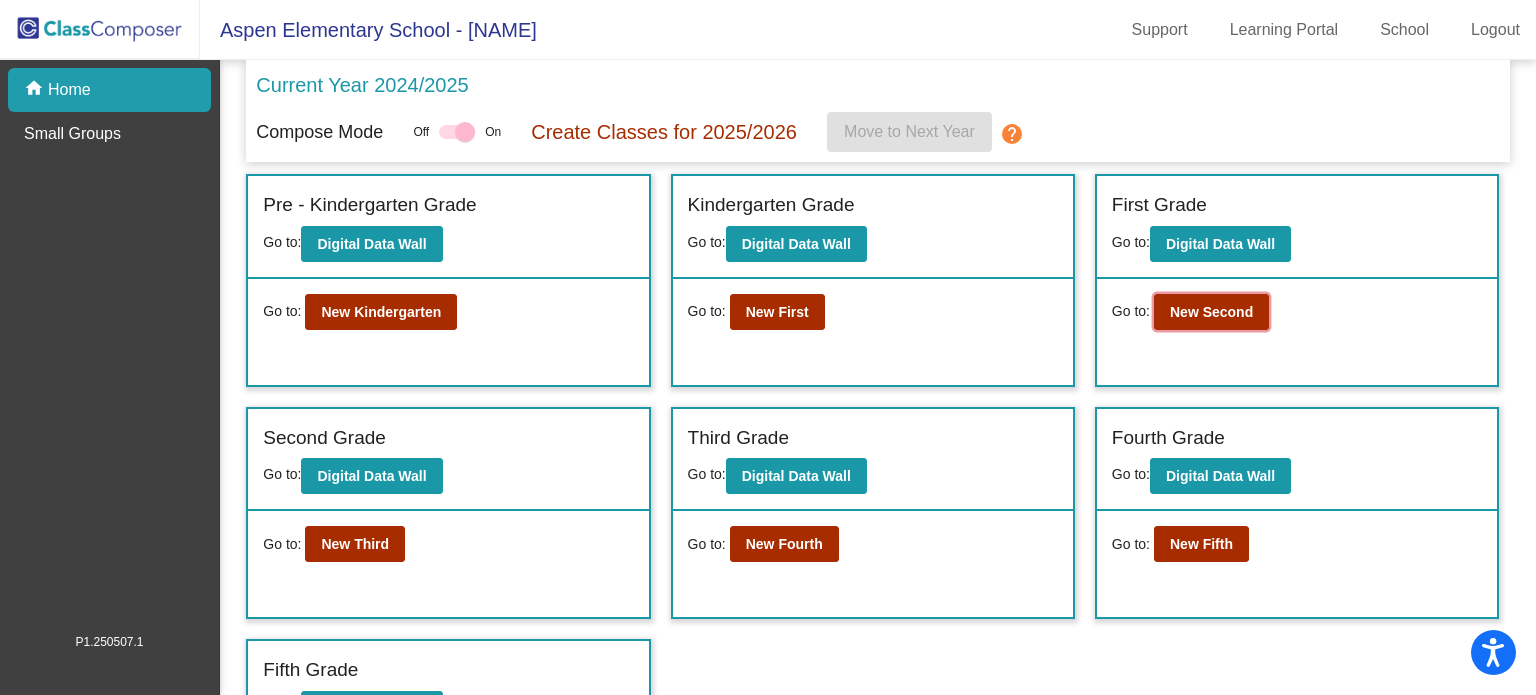 click on "New Second" 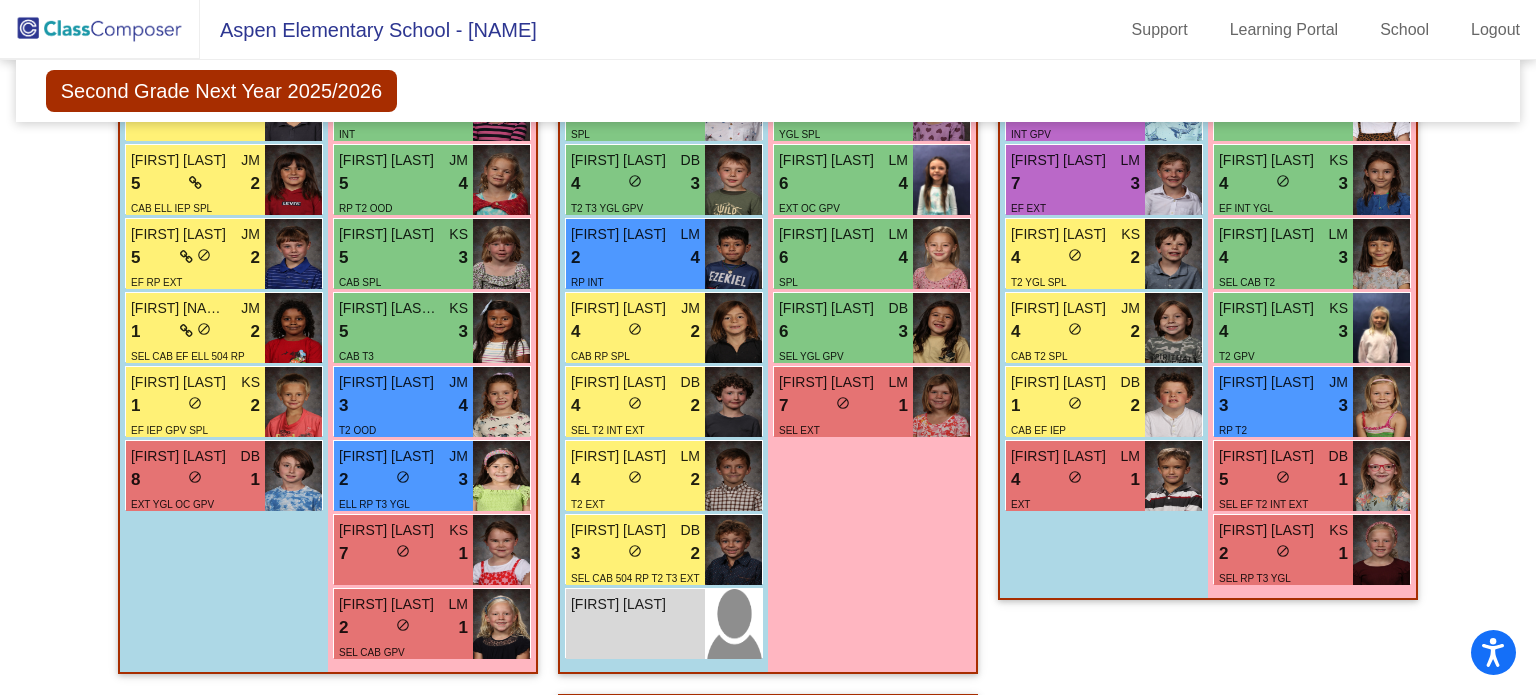 scroll, scrollTop: 692, scrollLeft: 0, axis: vertical 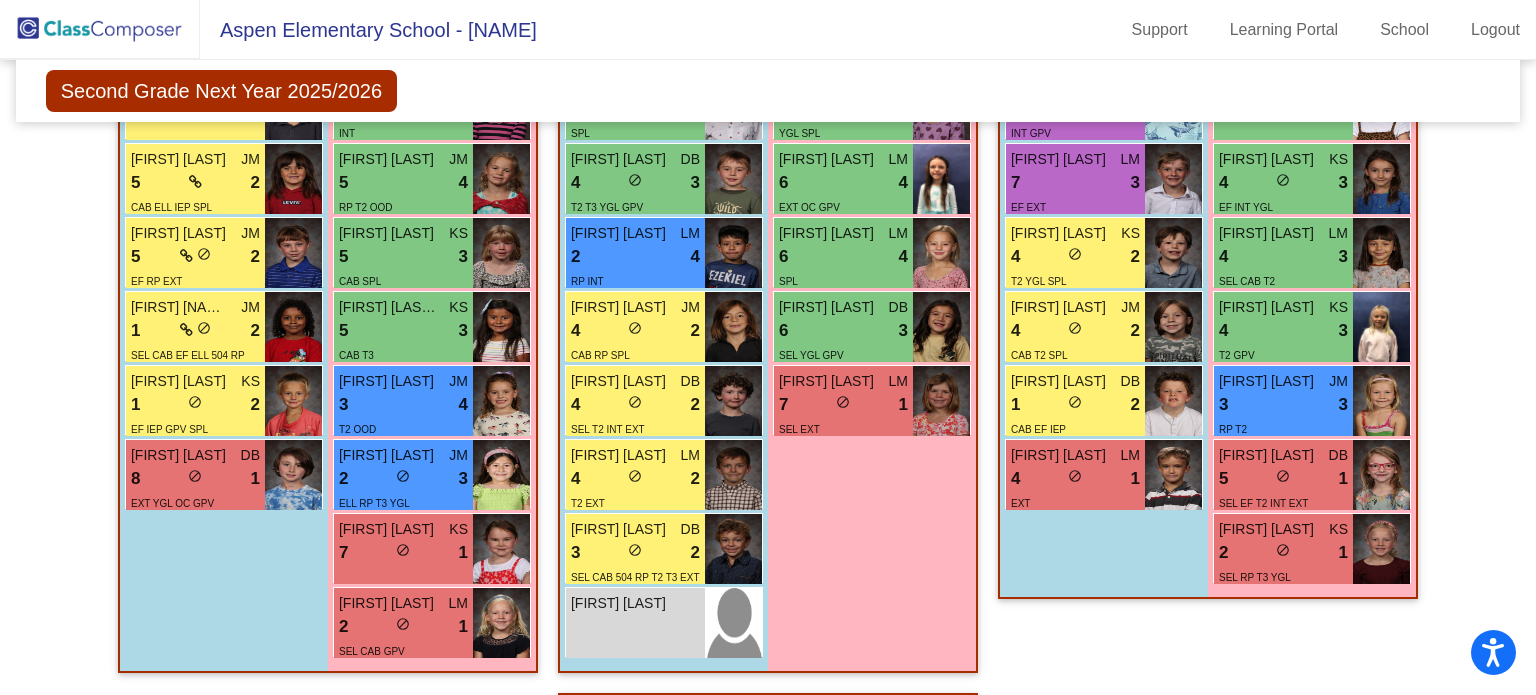 click on "8 lock do_not_disturb_alt 1" at bounding box center [195, 479] 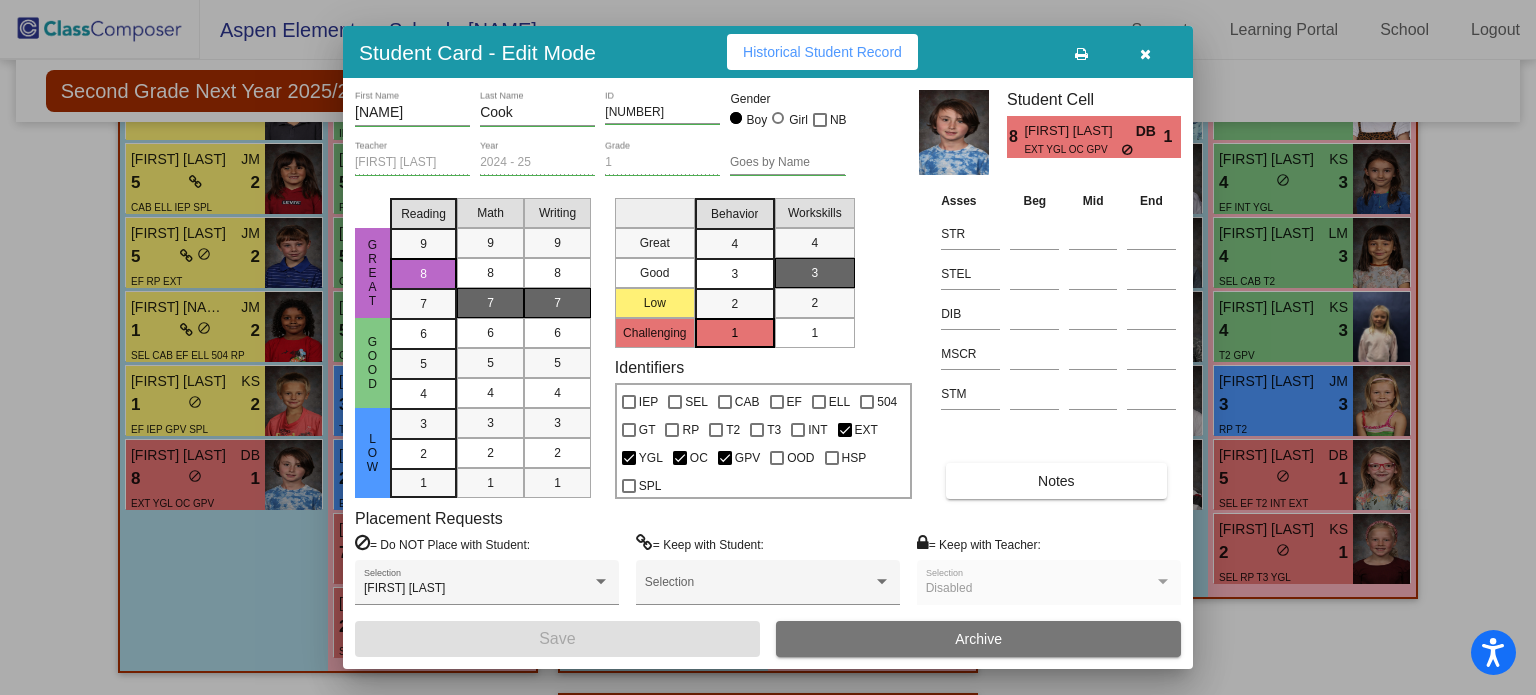 click at bounding box center (768, 347) 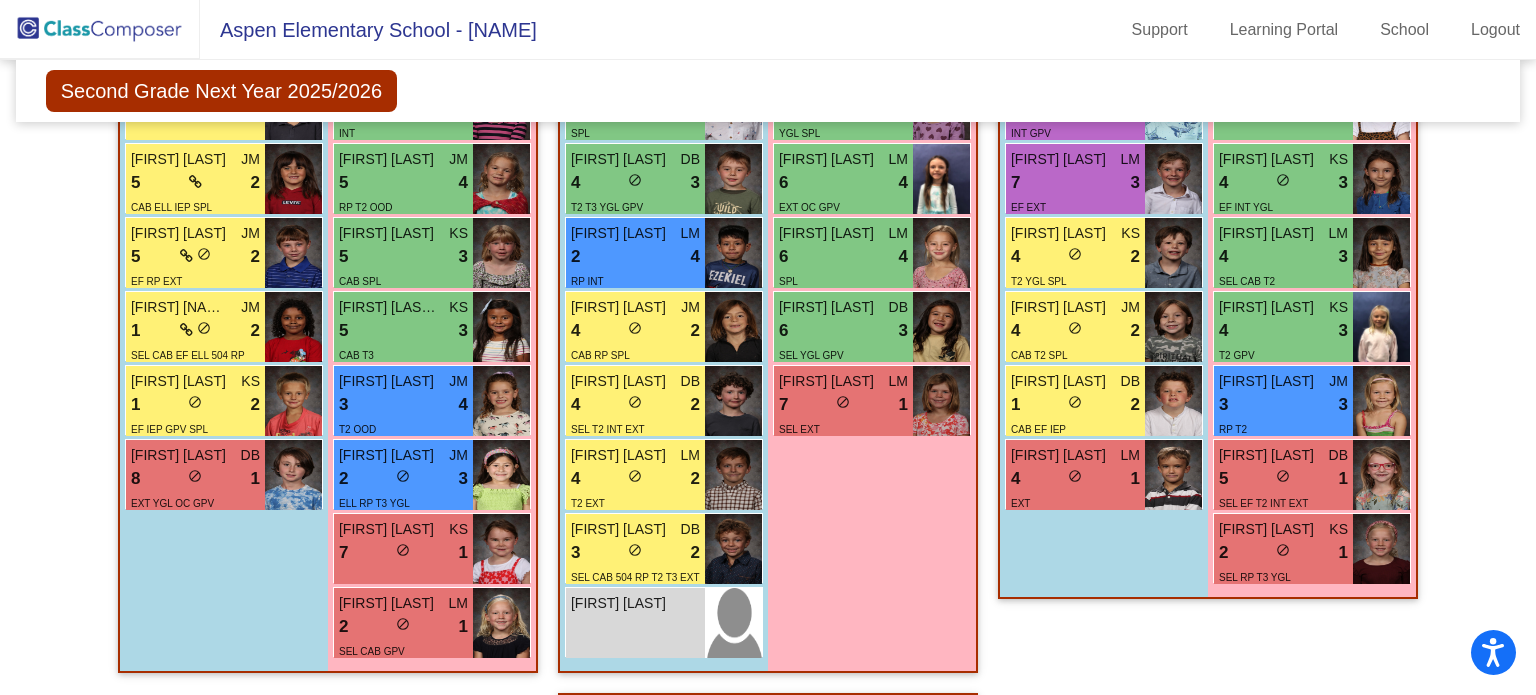 click on "1 lock do_not_disturb_alt 2" at bounding box center (195, 331) 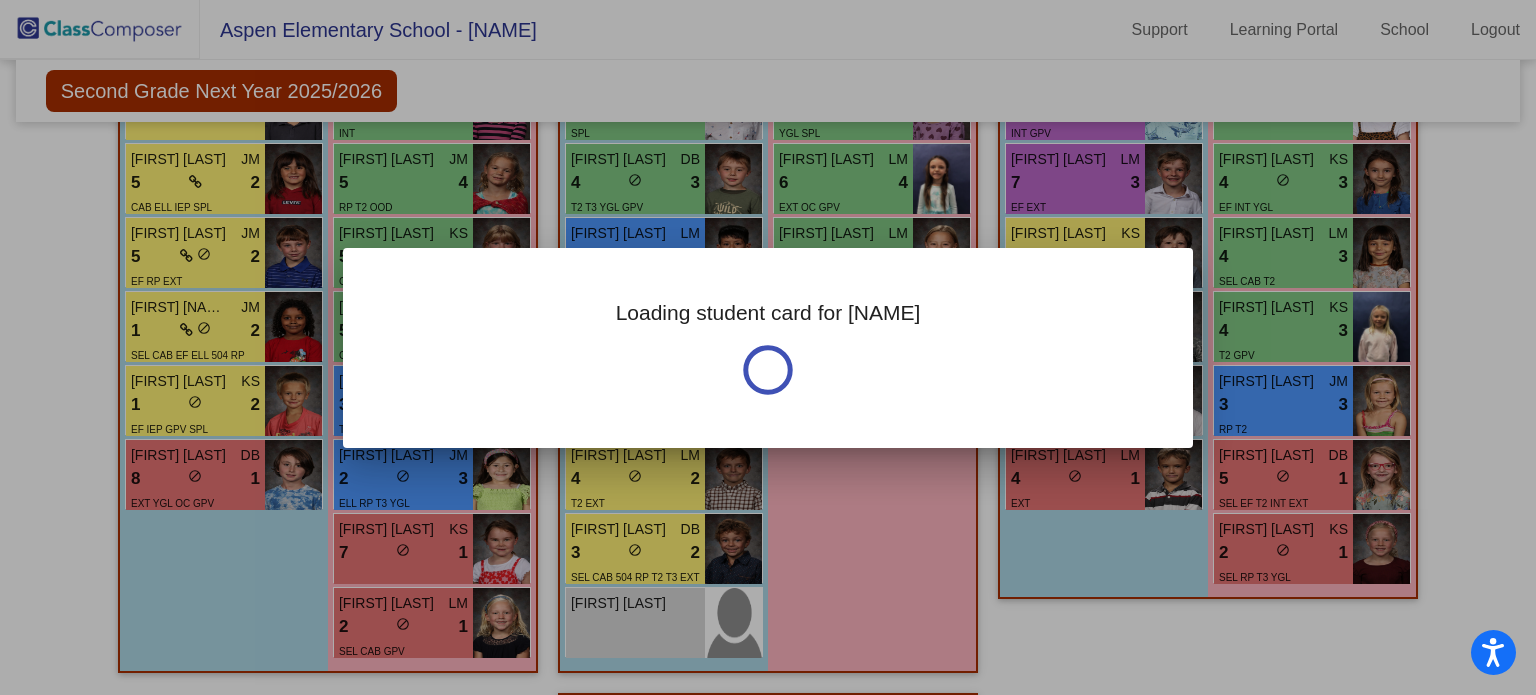 click at bounding box center [768, 347] 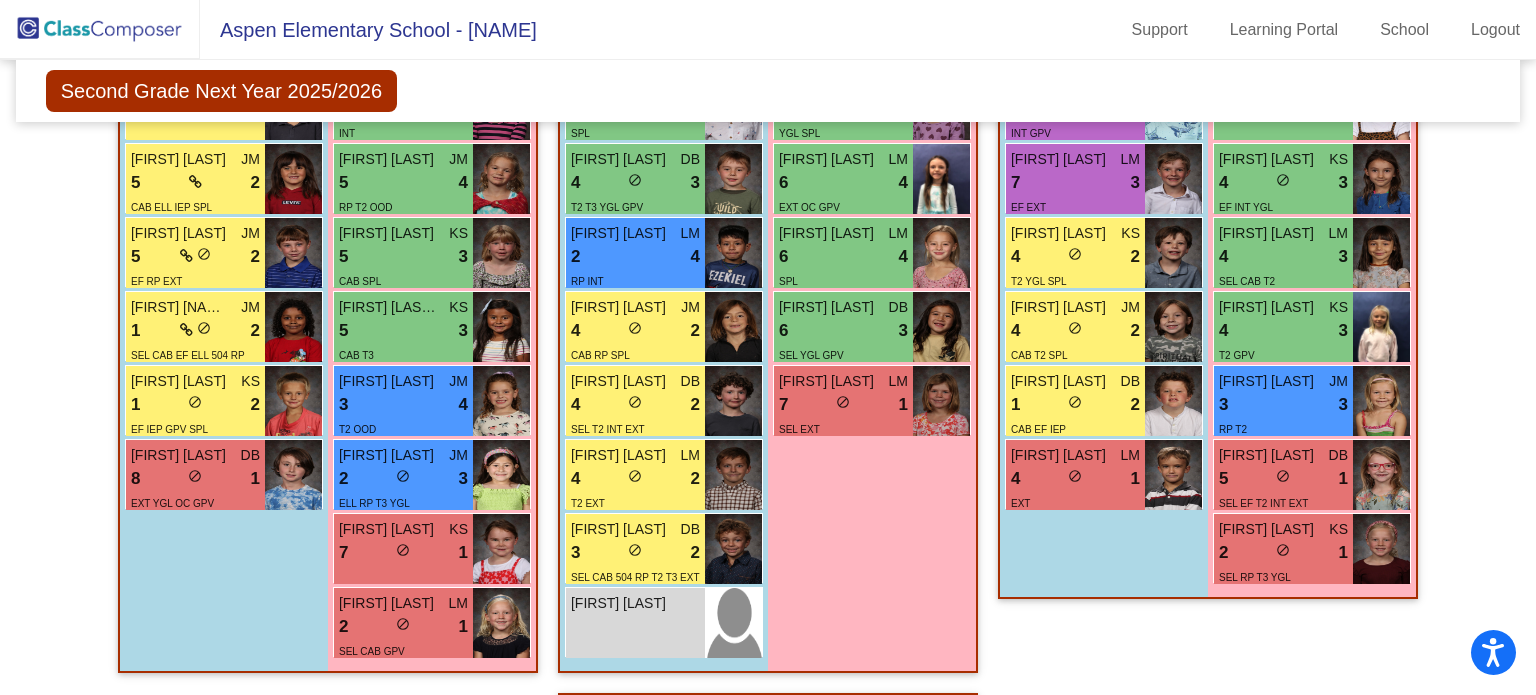 click on "1 lock do_not_disturb_alt 2" at bounding box center (195, 331) 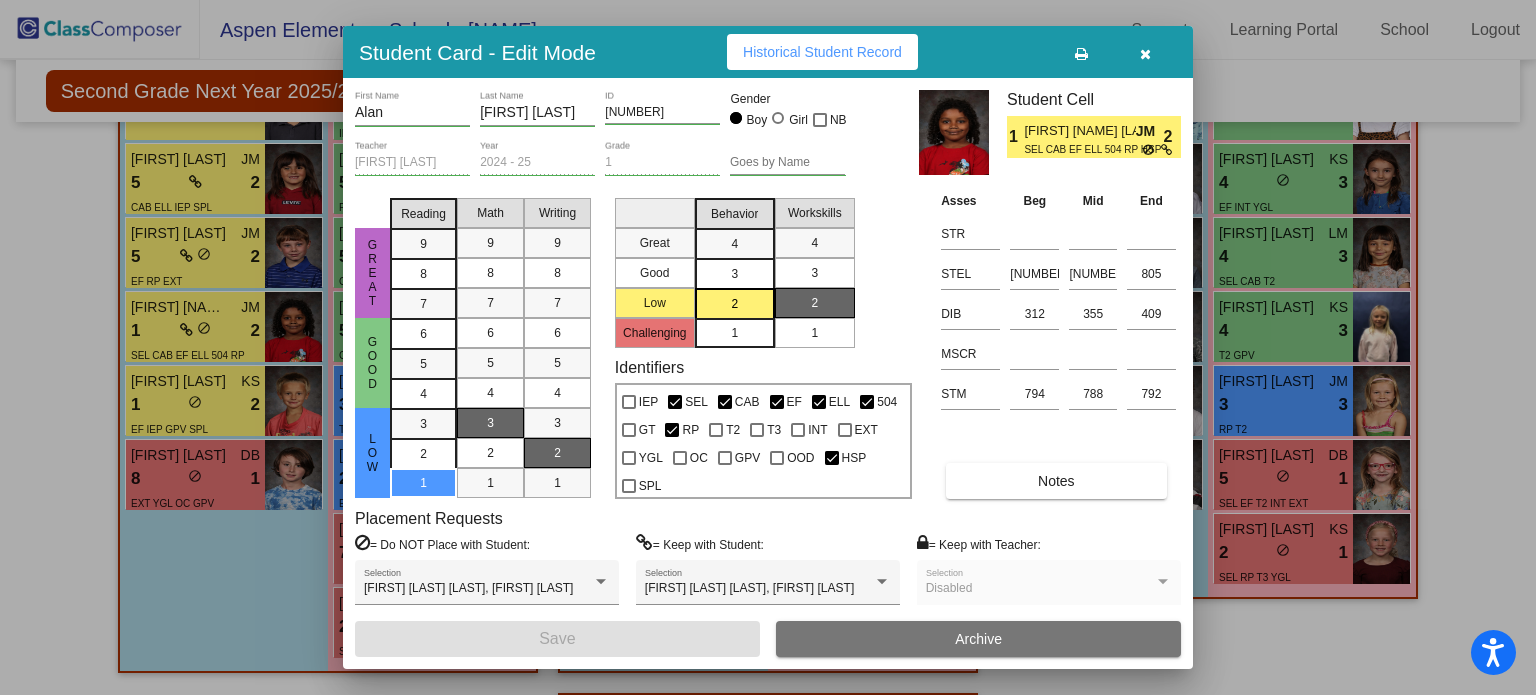 click at bounding box center (768, 347) 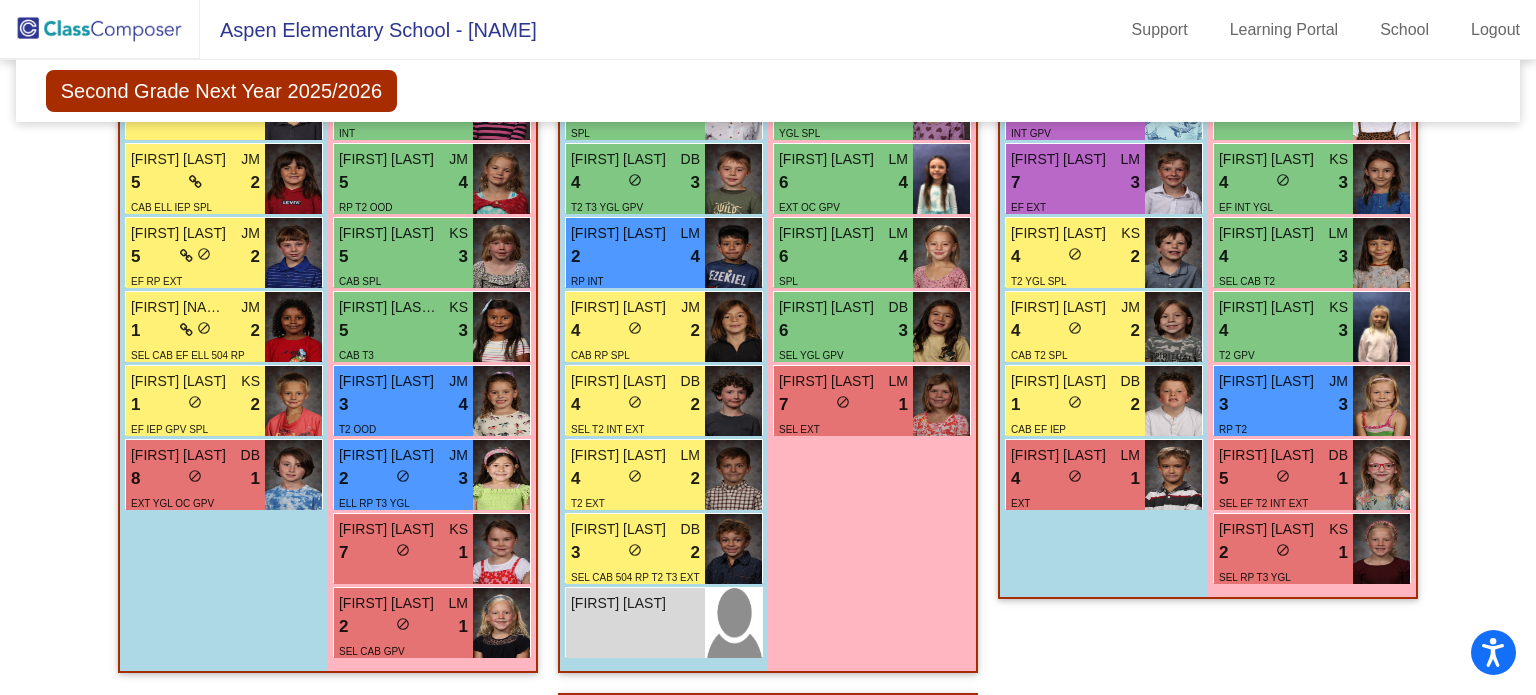 click on "1 lock do_not_disturb_alt 2" at bounding box center (195, 405) 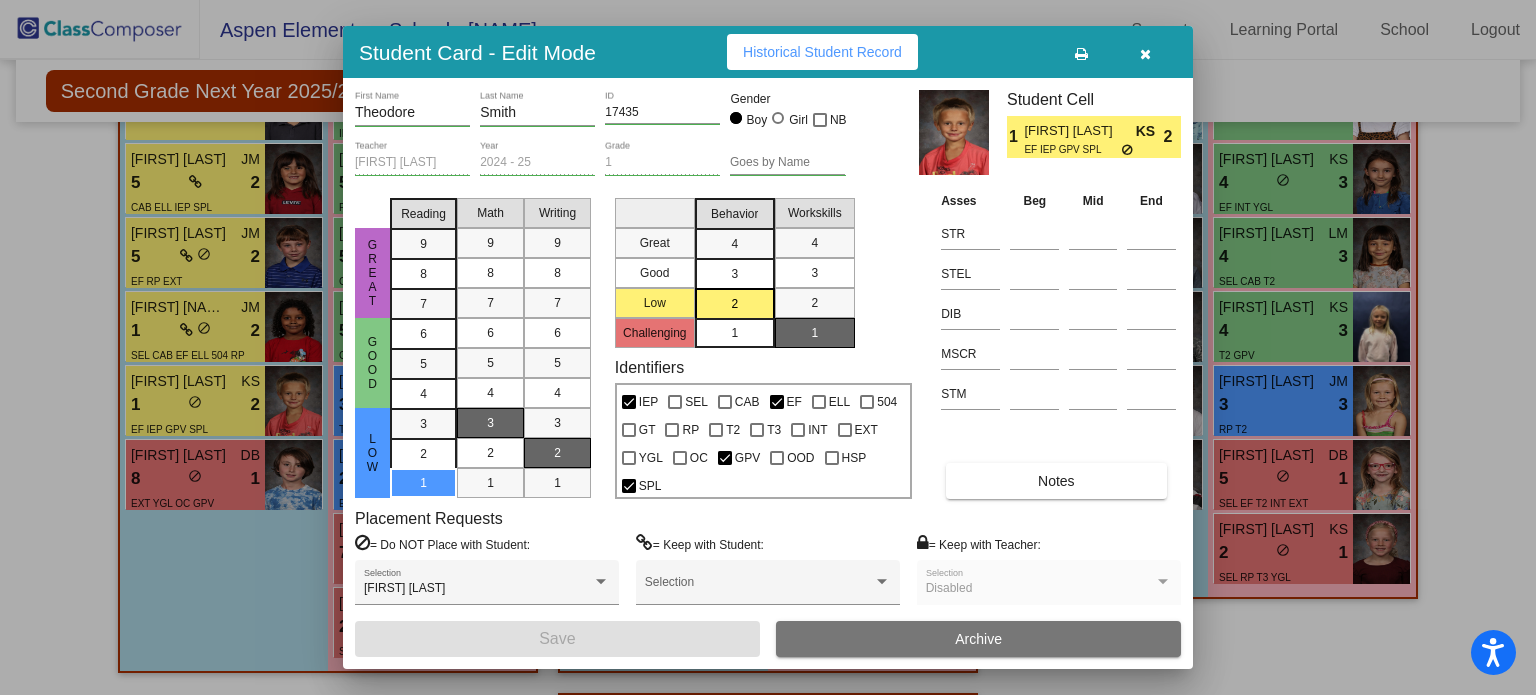click at bounding box center [768, 347] 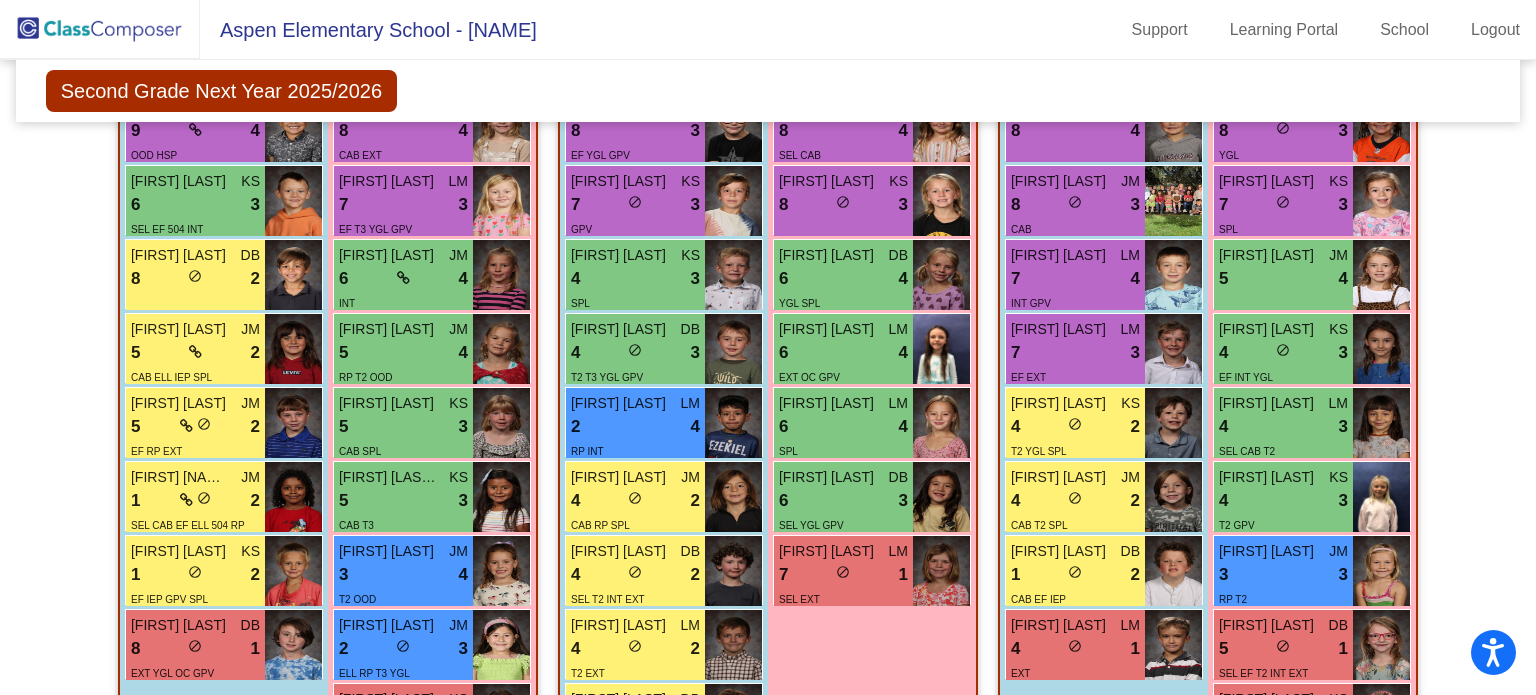 scroll, scrollTop: 512, scrollLeft: 0, axis: vertical 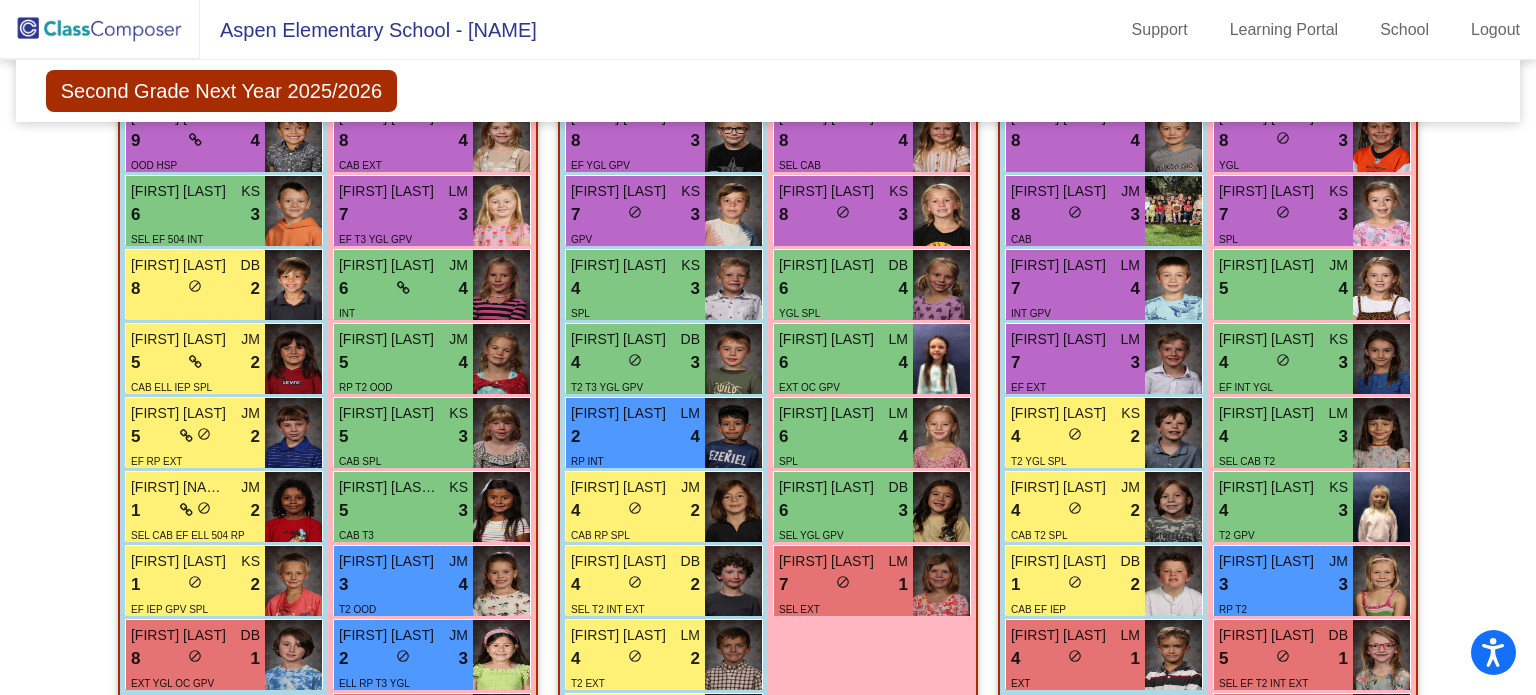 click on "4 lock do_not_disturb_alt 3" at bounding box center [635, 289] 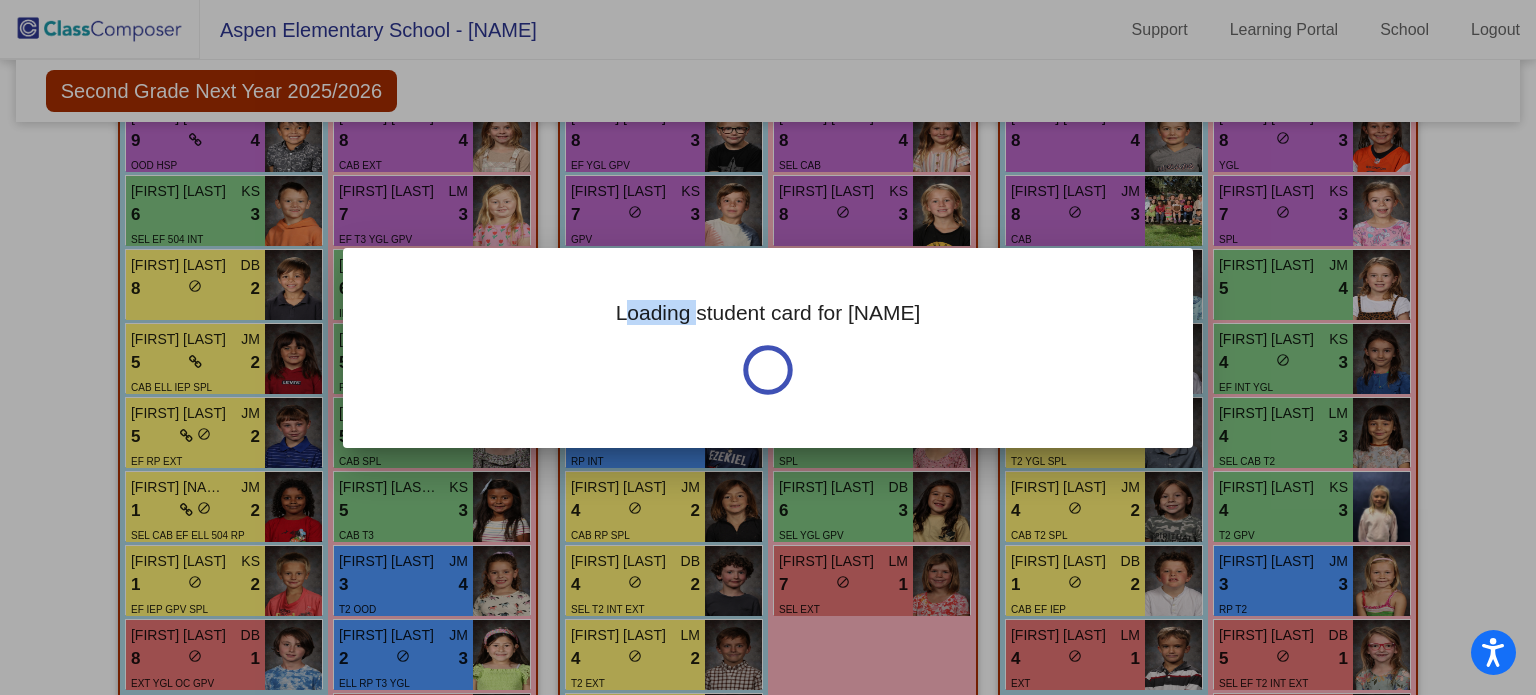 click on "Loading student card for John" at bounding box center [768, 348] 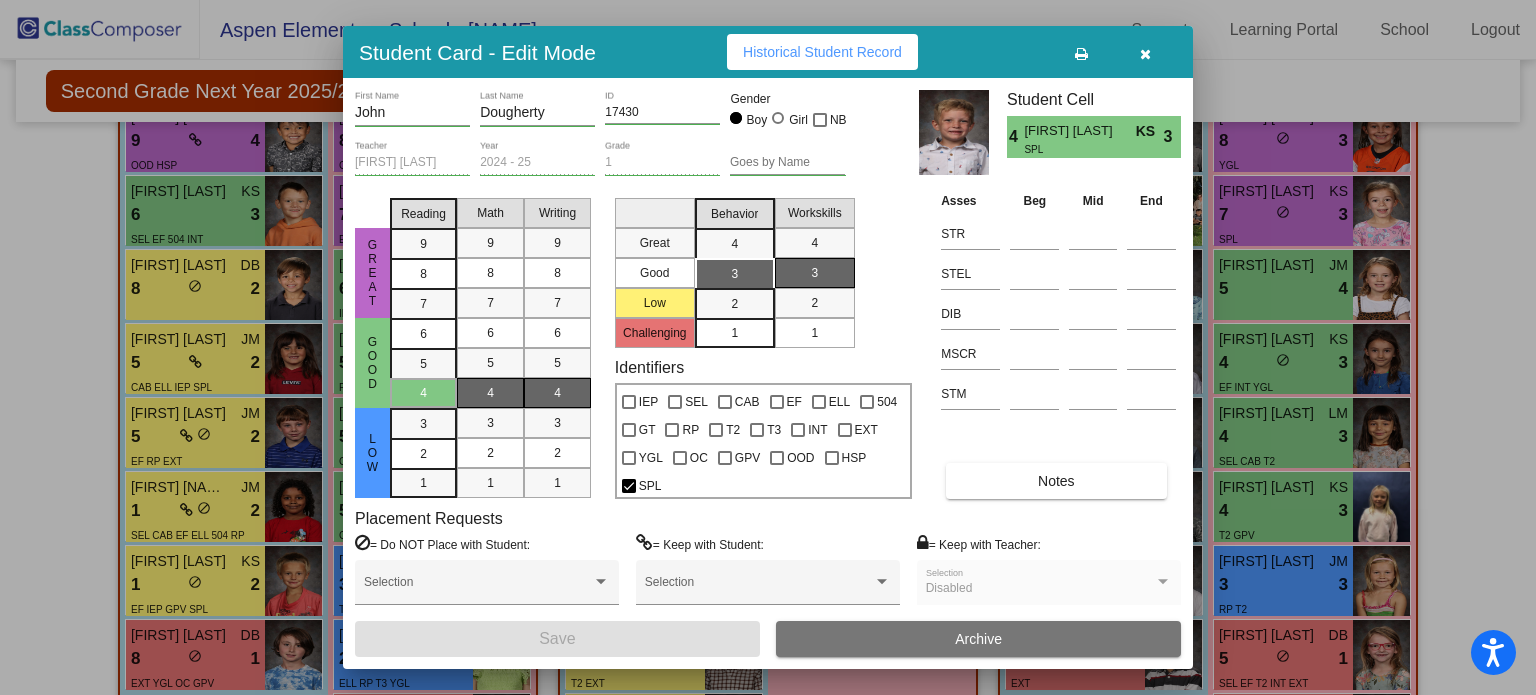click at bounding box center (768, 347) 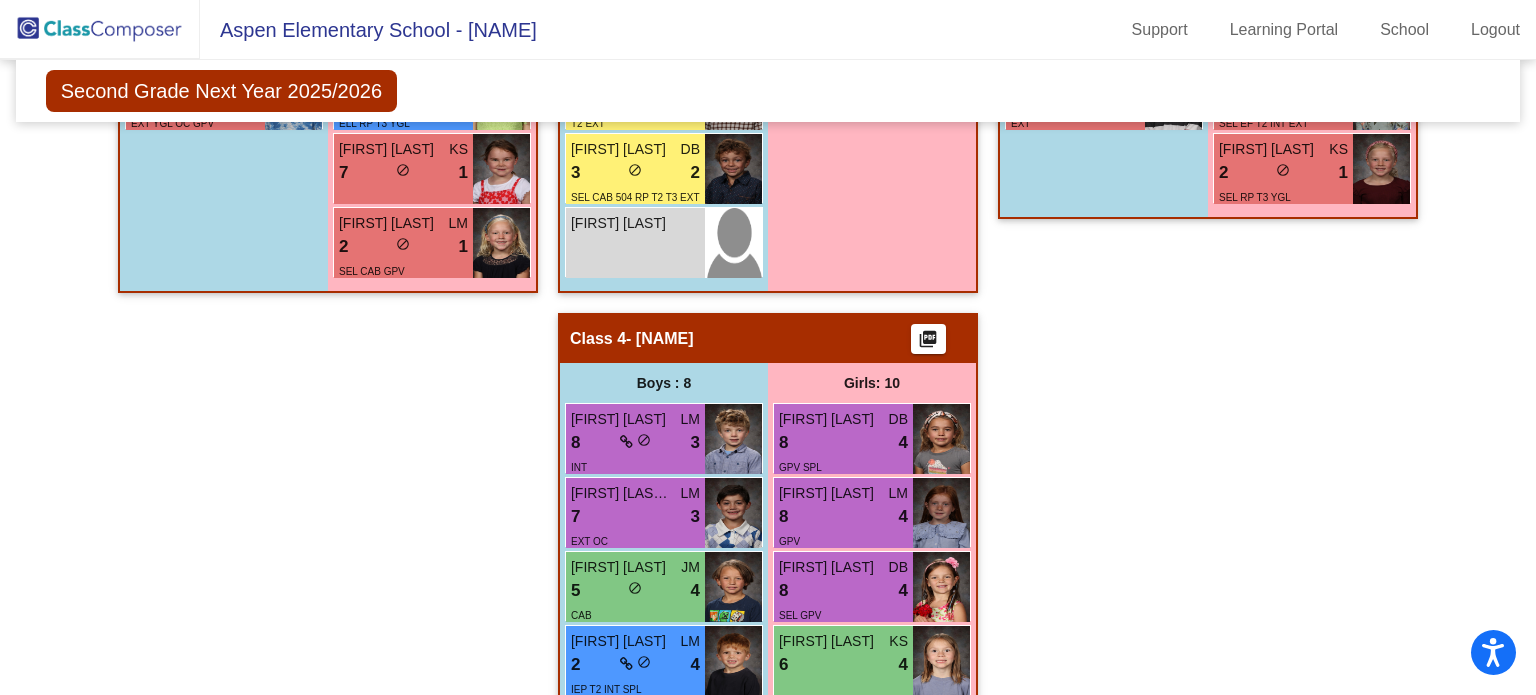 scroll, scrollTop: 1043, scrollLeft: 0, axis: vertical 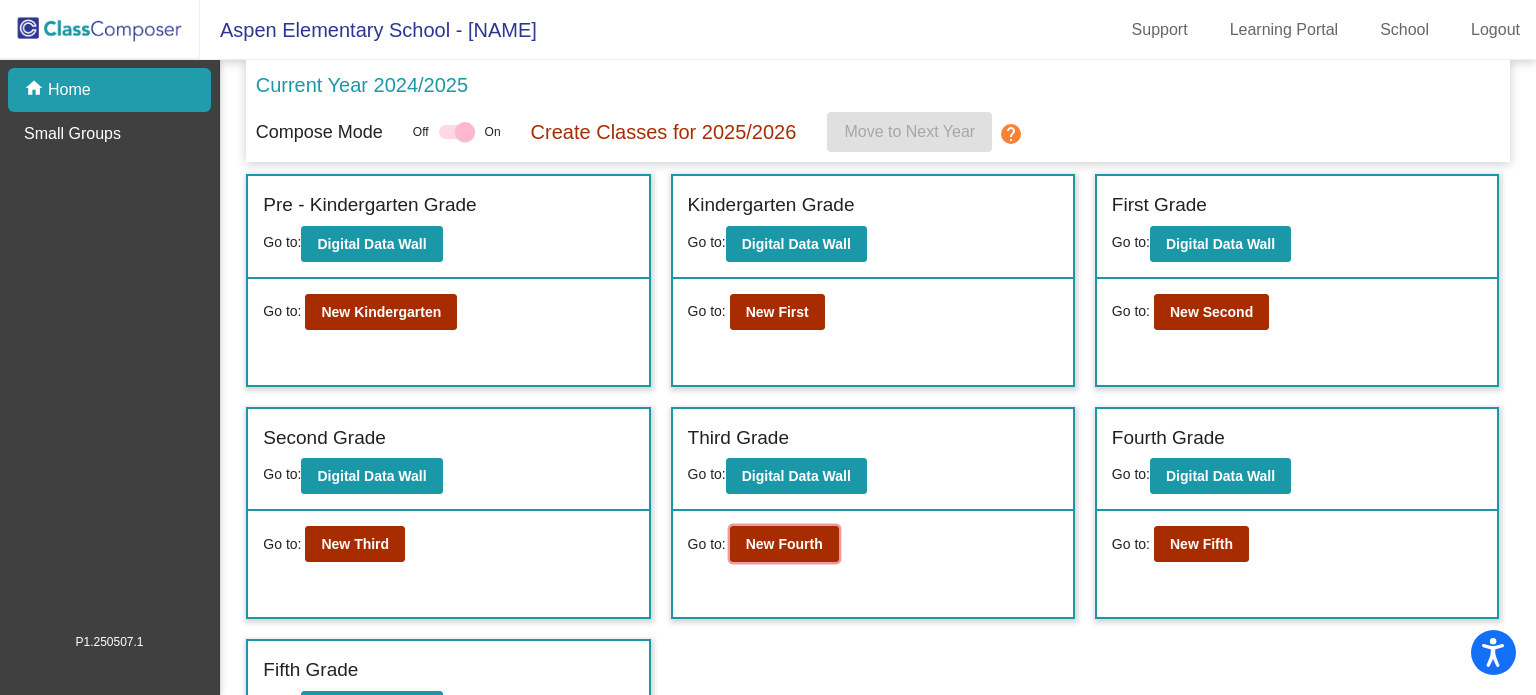 click on "New Fourth" 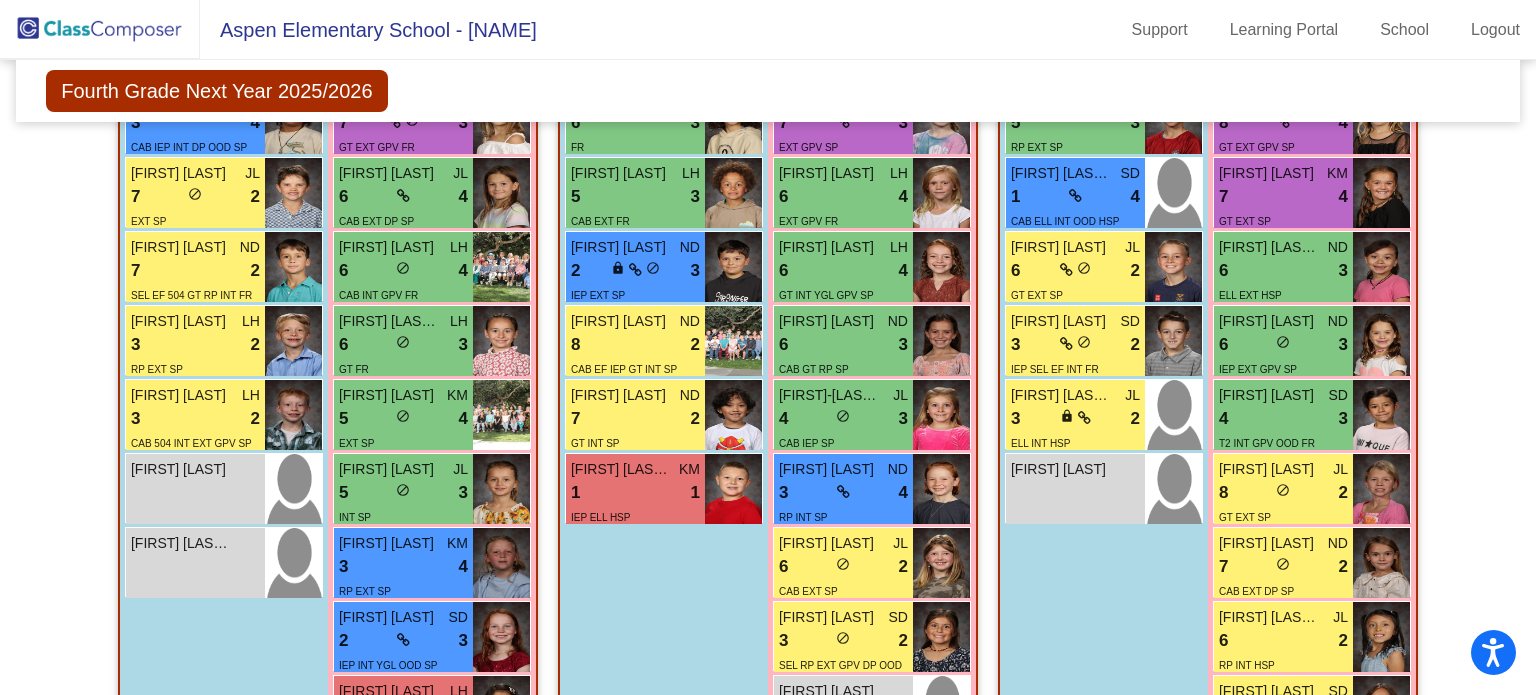 scroll, scrollTop: 716, scrollLeft: 0, axis: vertical 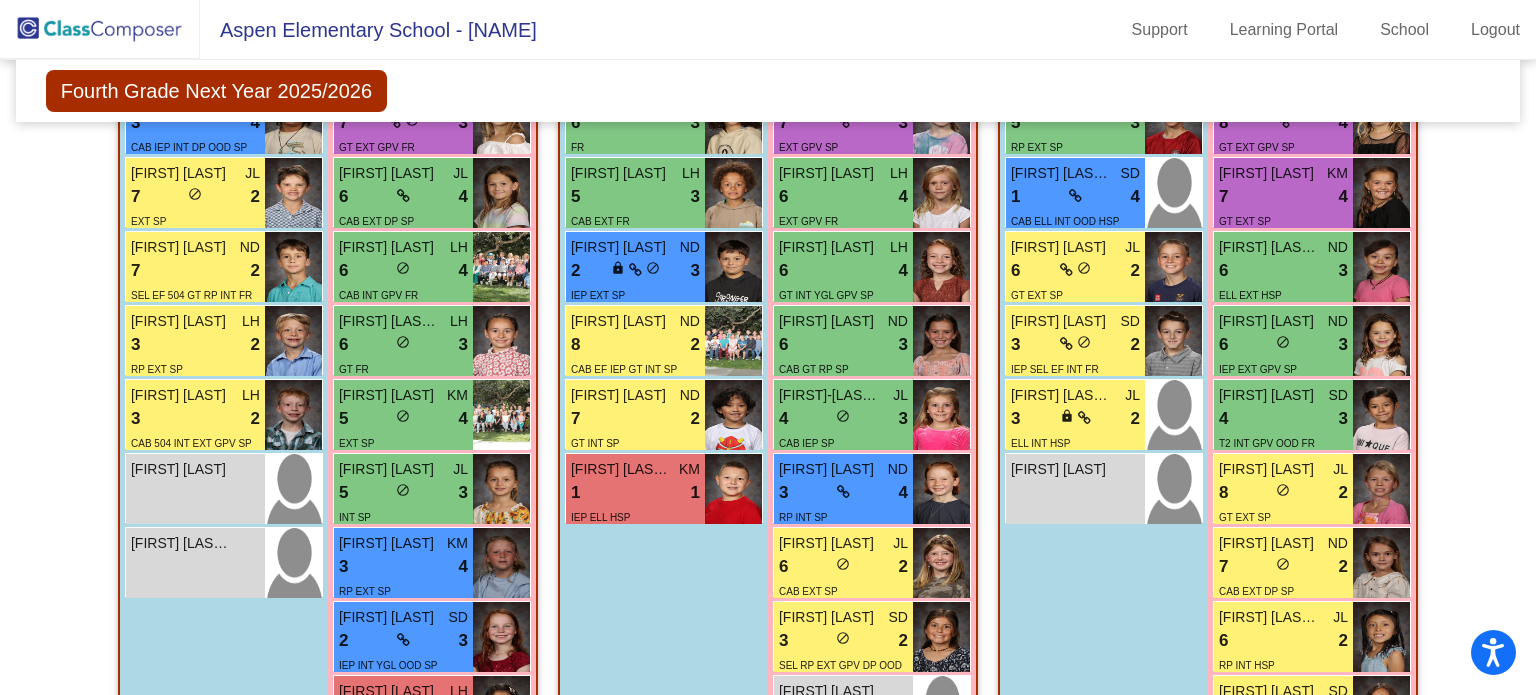 click on "Kiran Ma Donadi" at bounding box center [181, 543] 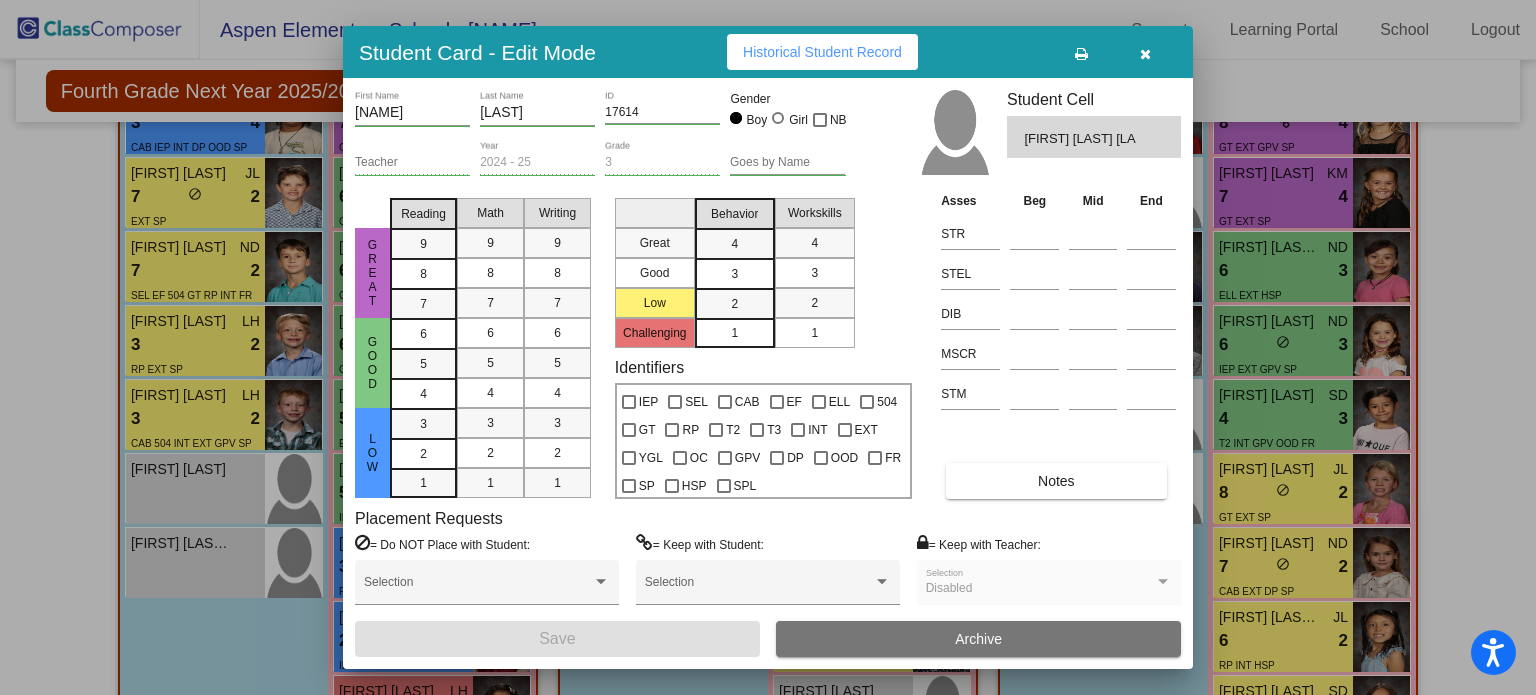 click at bounding box center [768, 347] 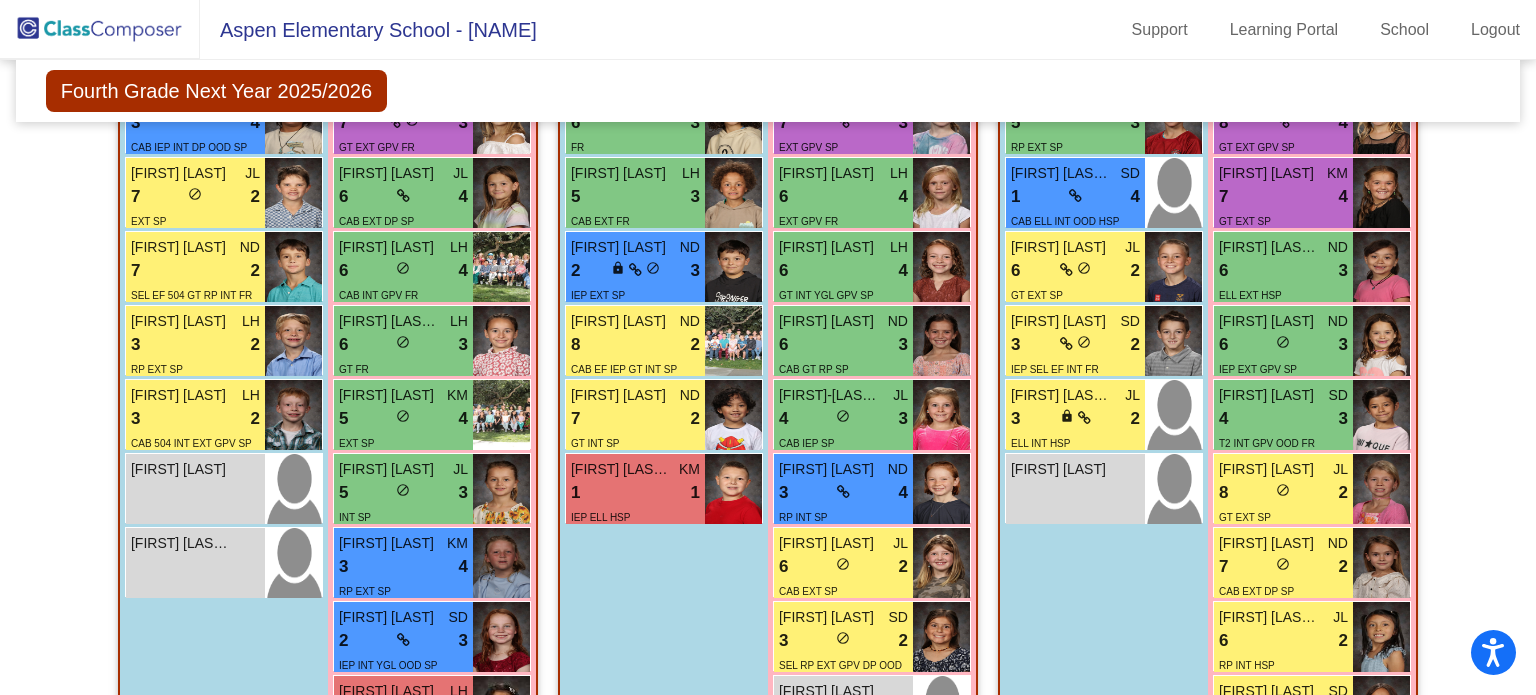click on "Jack Kofoid lock do_not_disturb_alt" at bounding box center [195, 489] 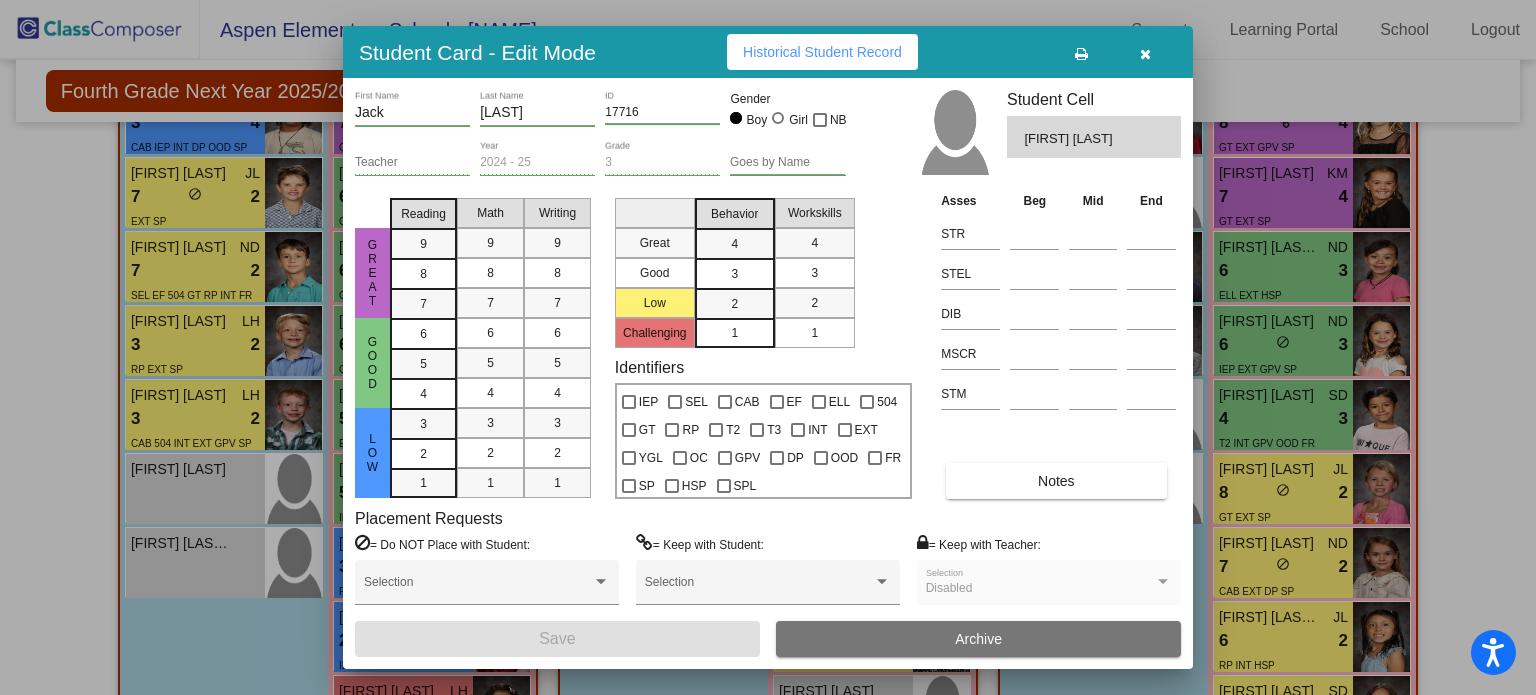 click at bounding box center (768, 347) 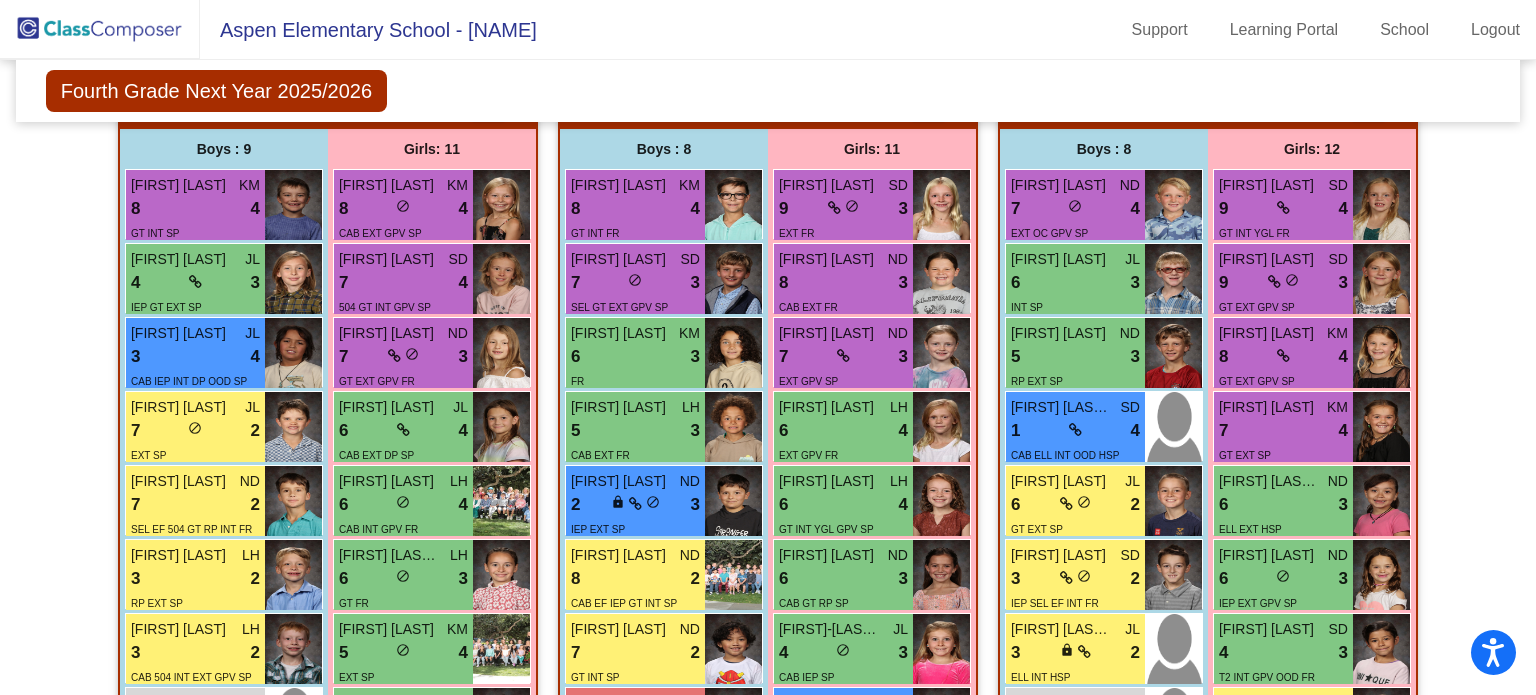 scroll, scrollTop: 459, scrollLeft: 0, axis: vertical 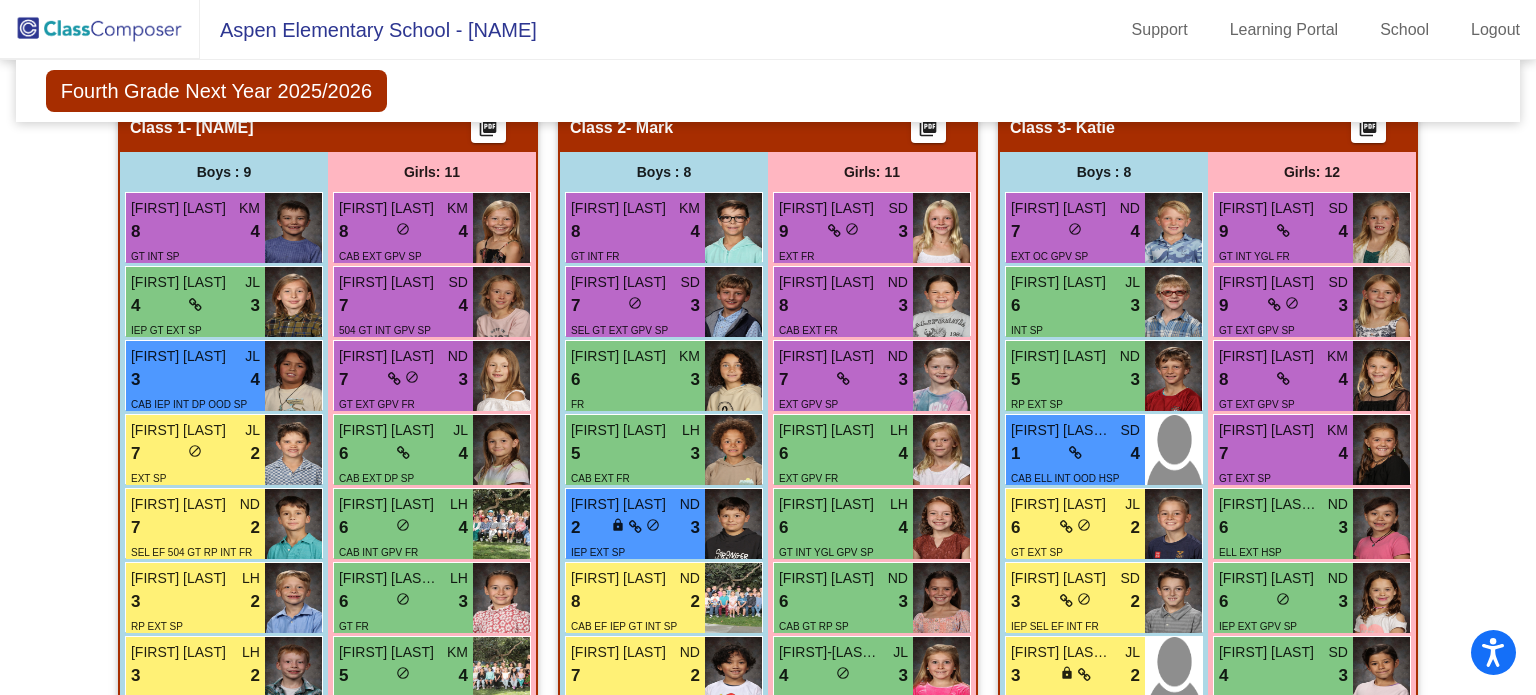 click on "Marcus Taylor" at bounding box center (181, 356) 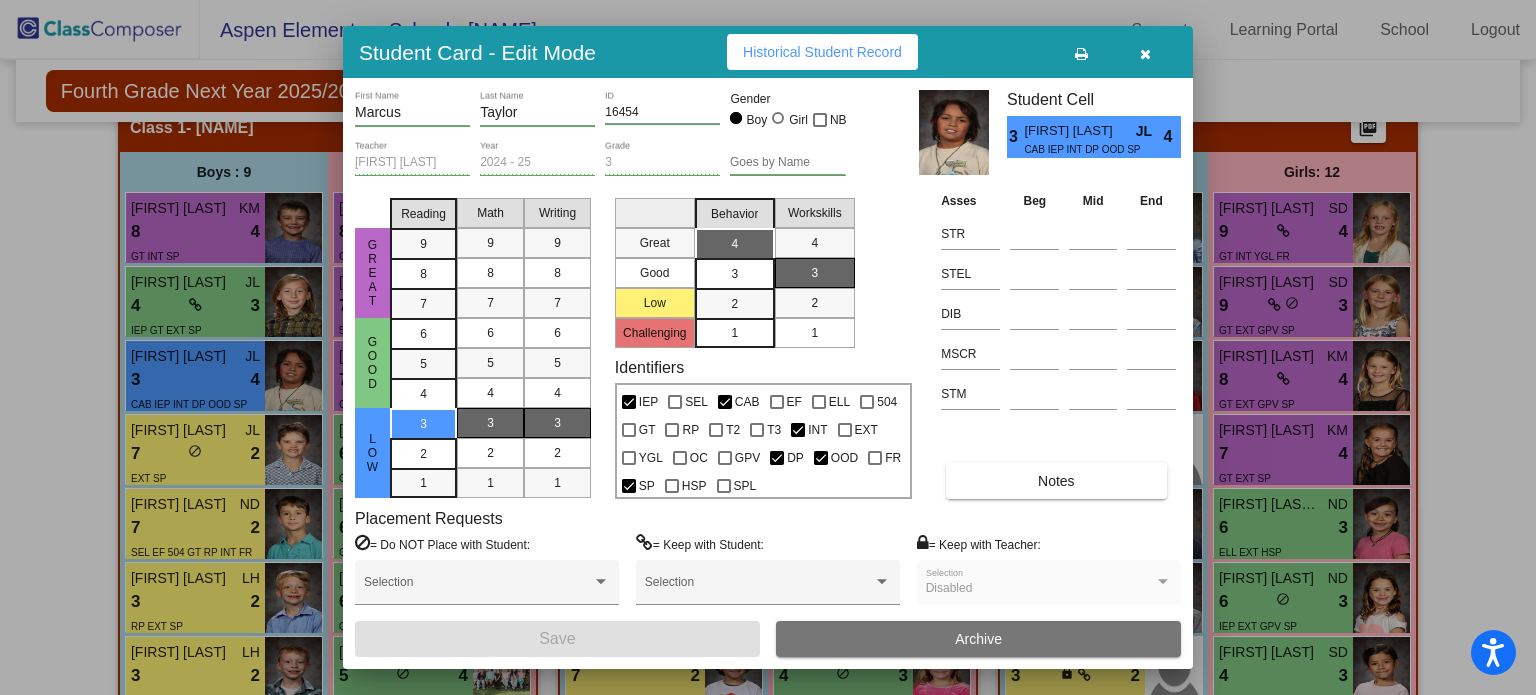 click at bounding box center (768, 347) 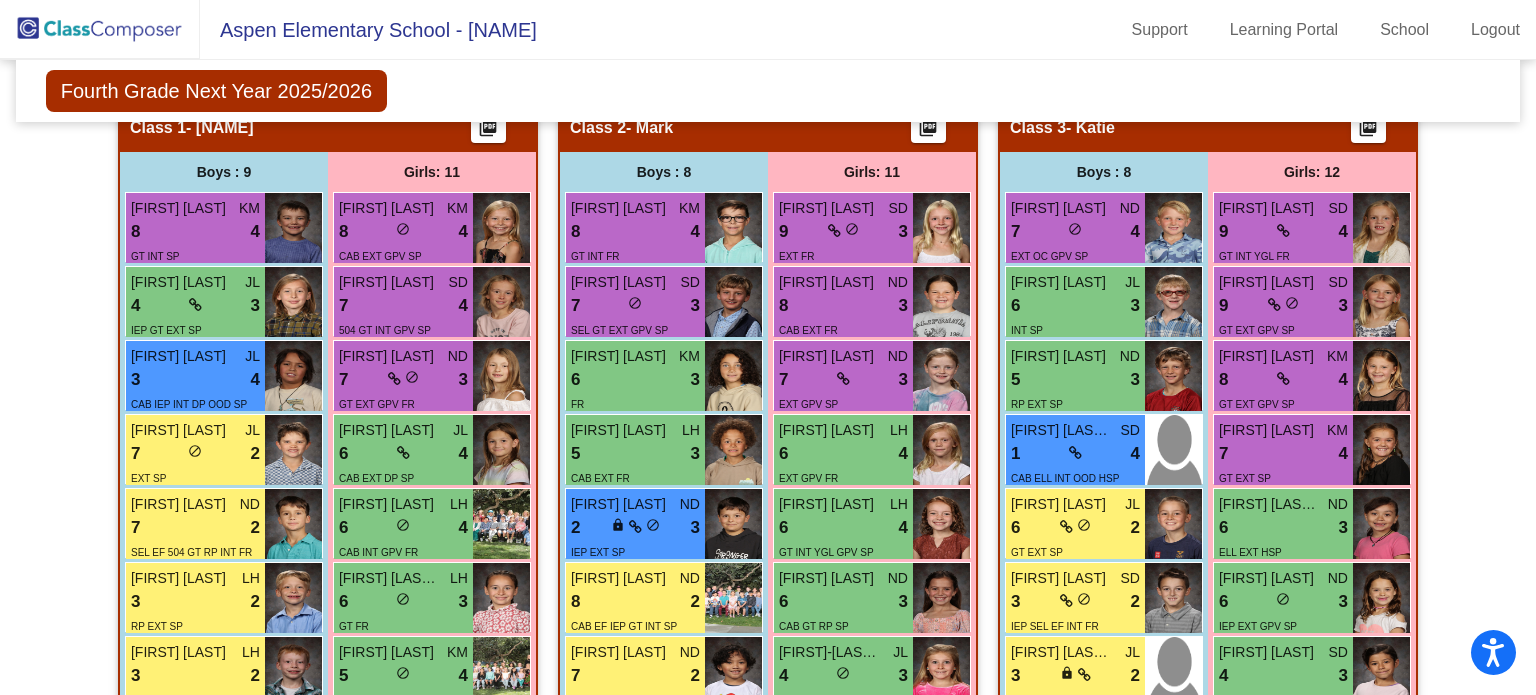 click on "Crosby Lowe JL" at bounding box center [195, 430] 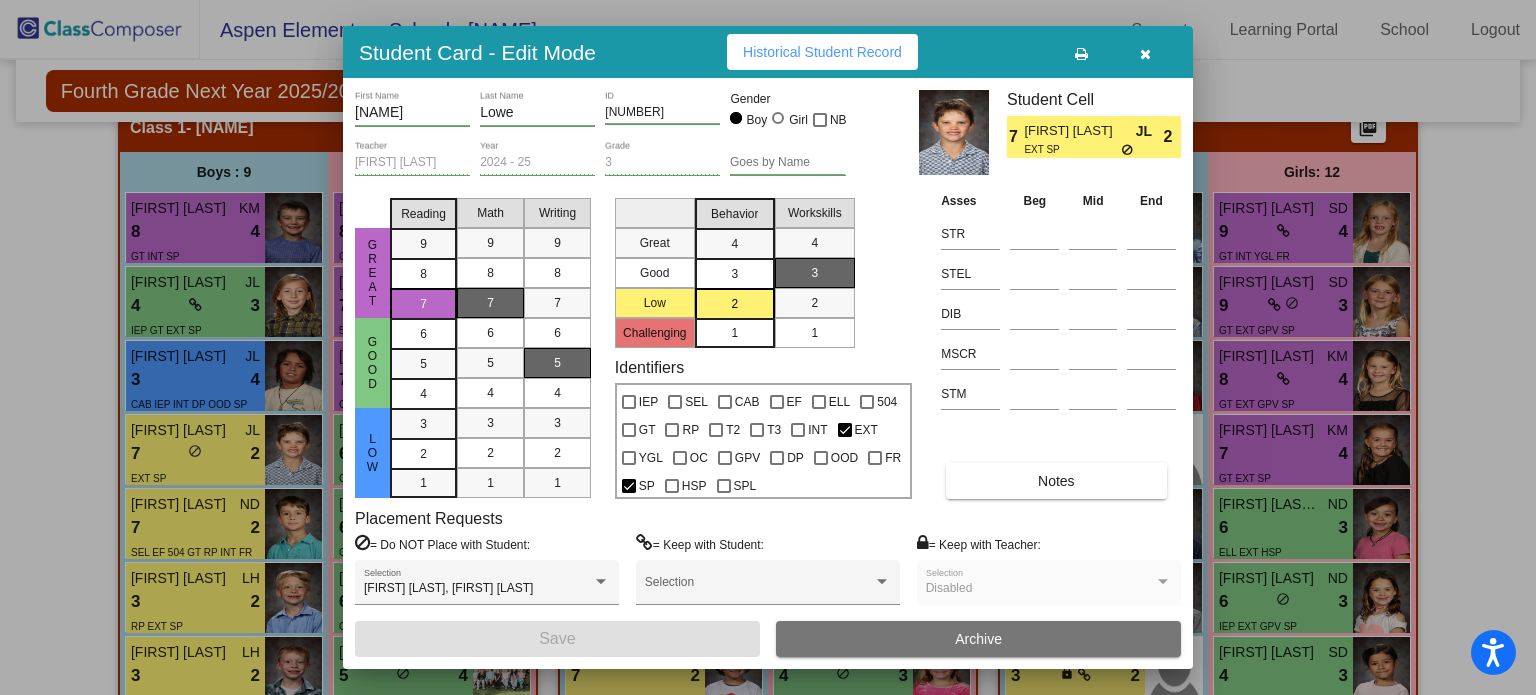 click at bounding box center (768, 347) 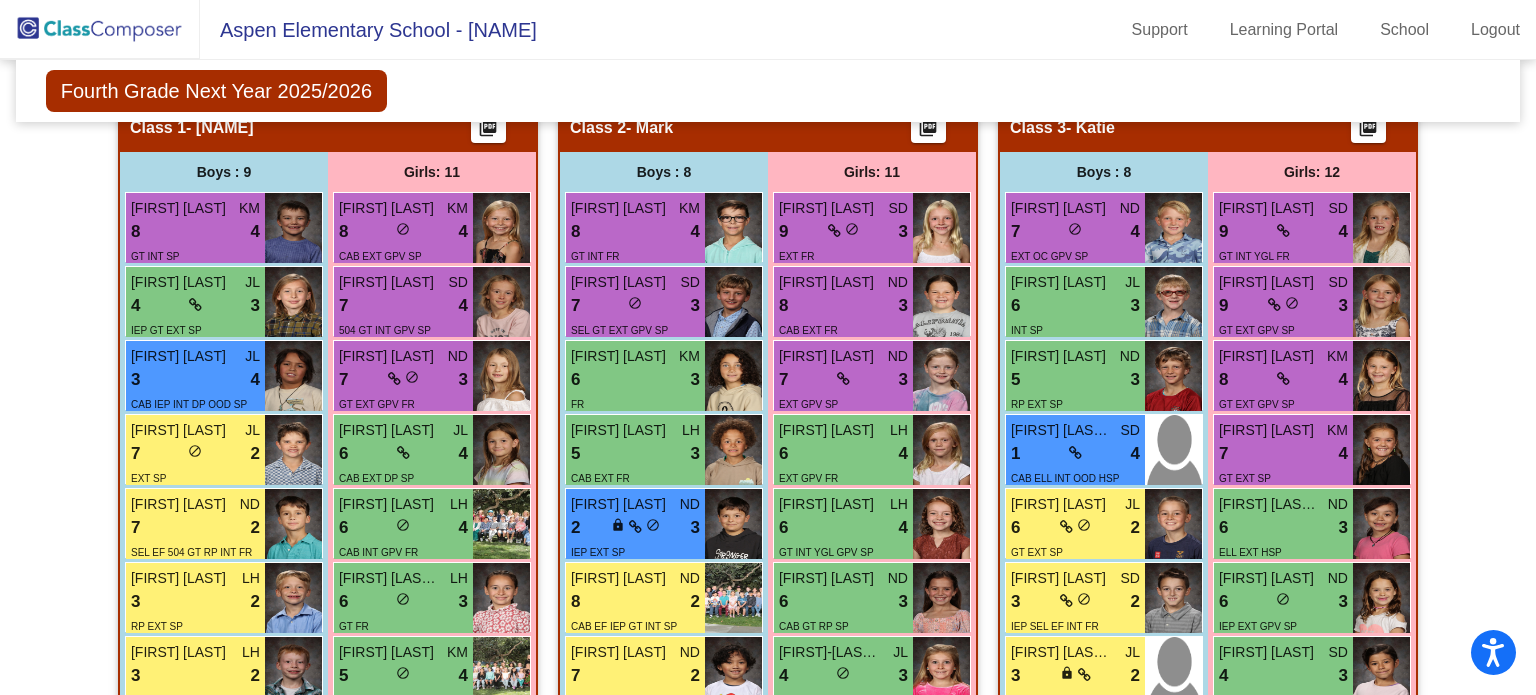 click on "7 lock do_not_disturb_alt 2" at bounding box center [195, 528] 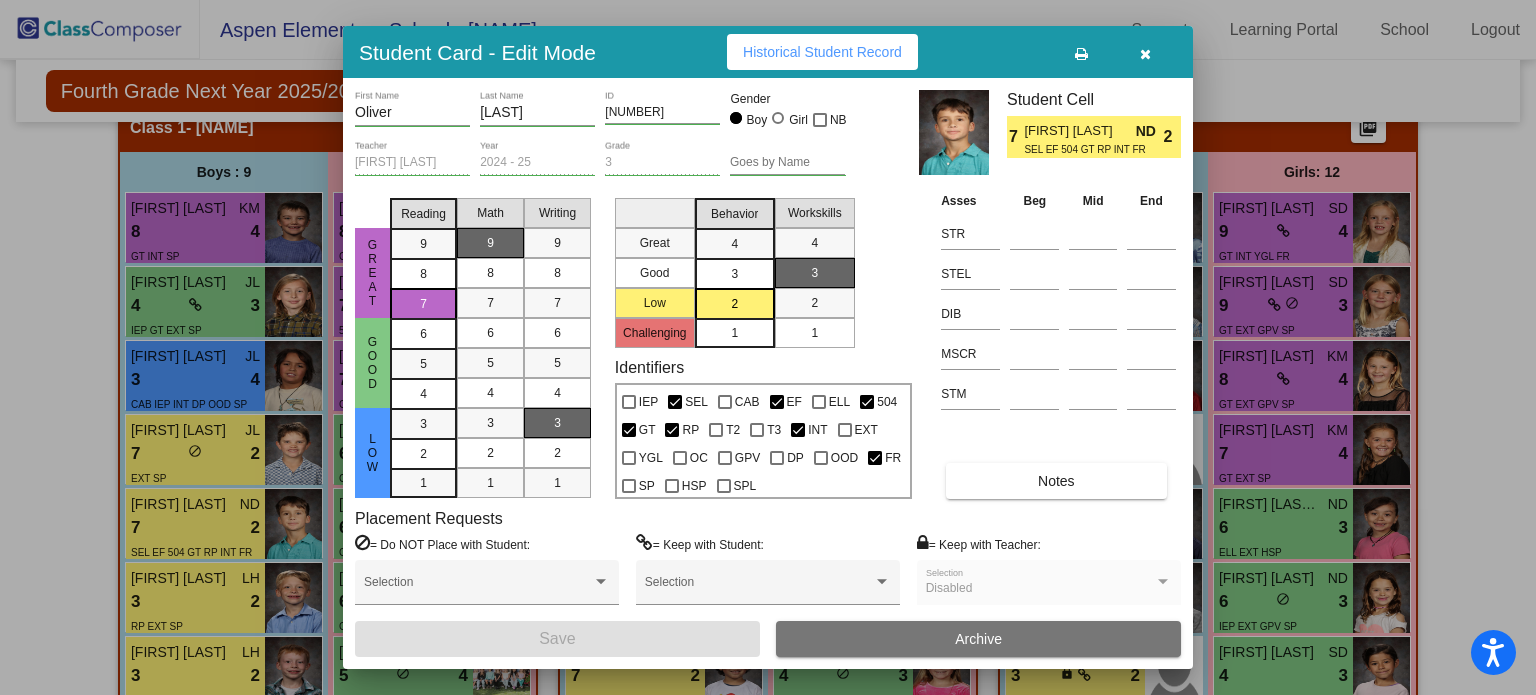 click at bounding box center [768, 347] 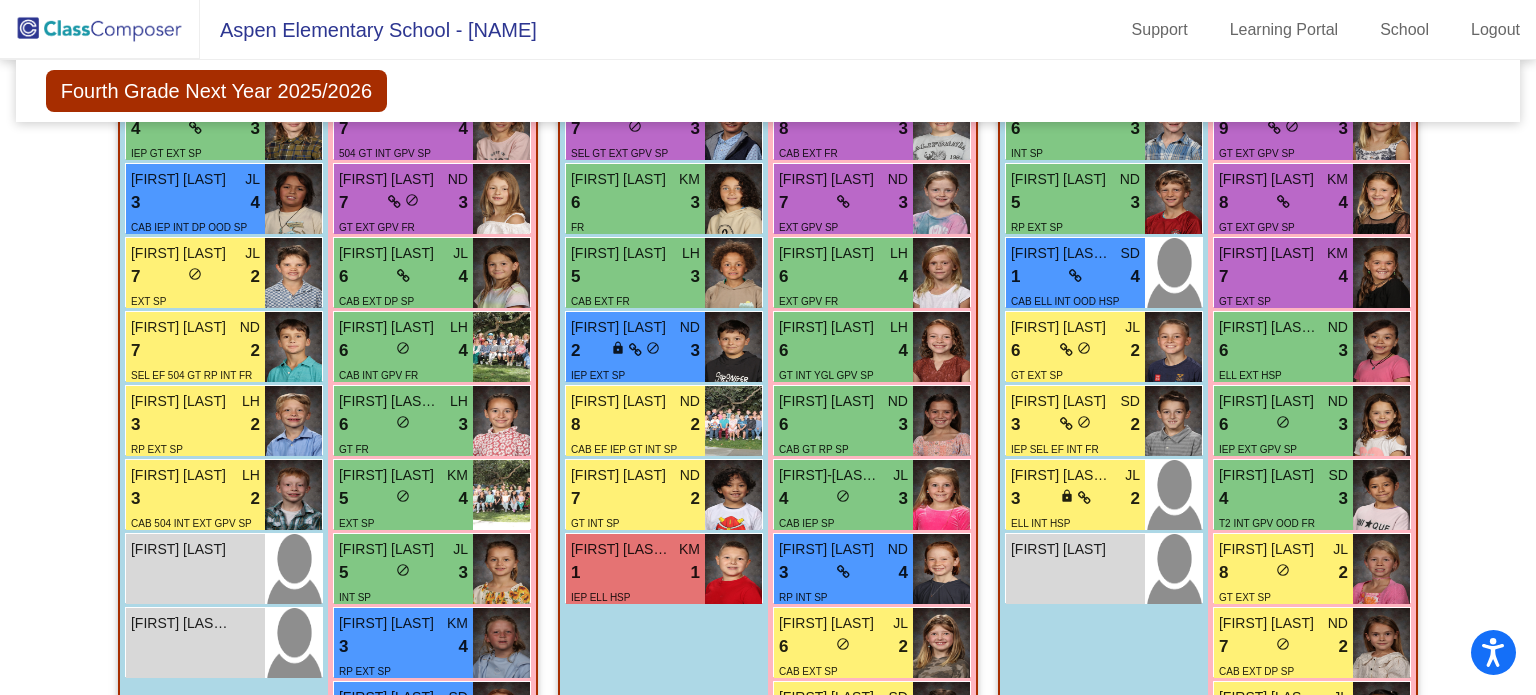 scroll, scrollTop: 631, scrollLeft: 0, axis: vertical 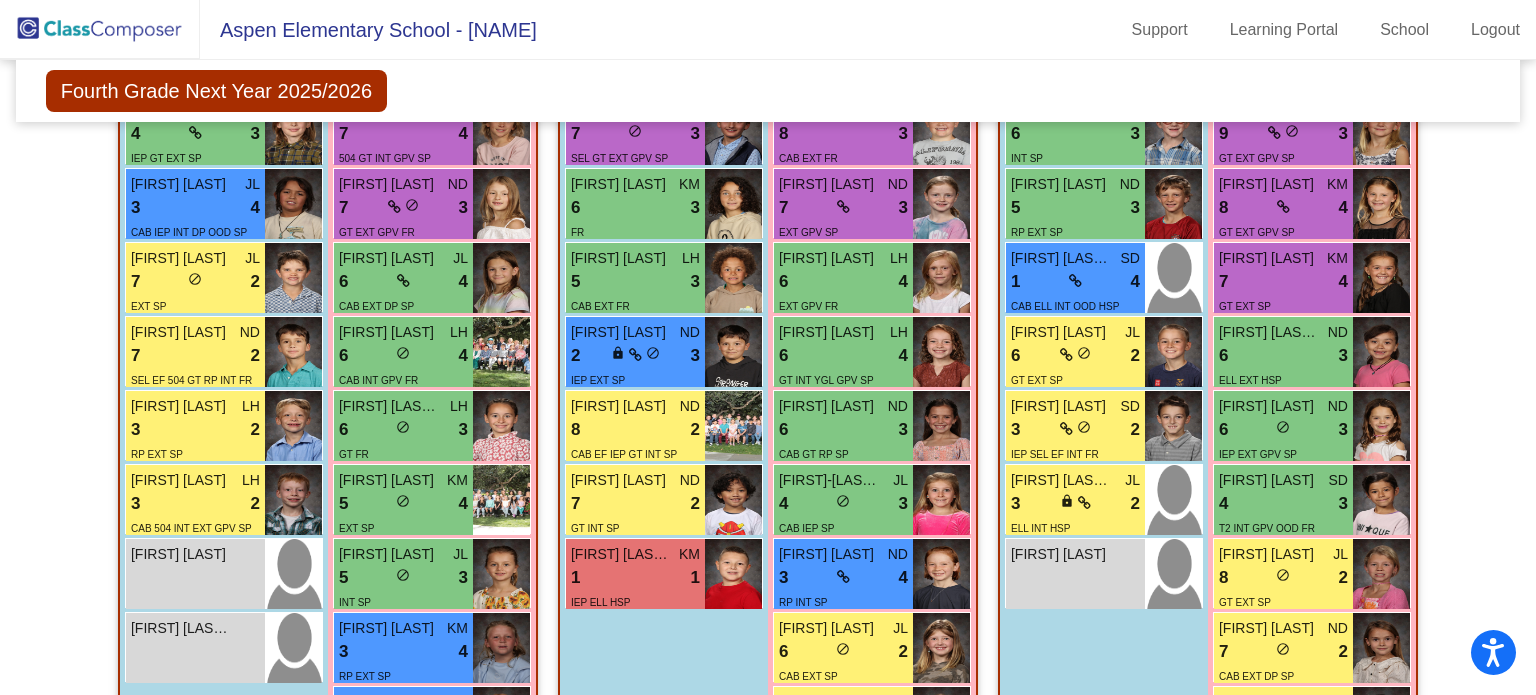 click on "3 lock do_not_disturb_alt 2" at bounding box center [195, 430] 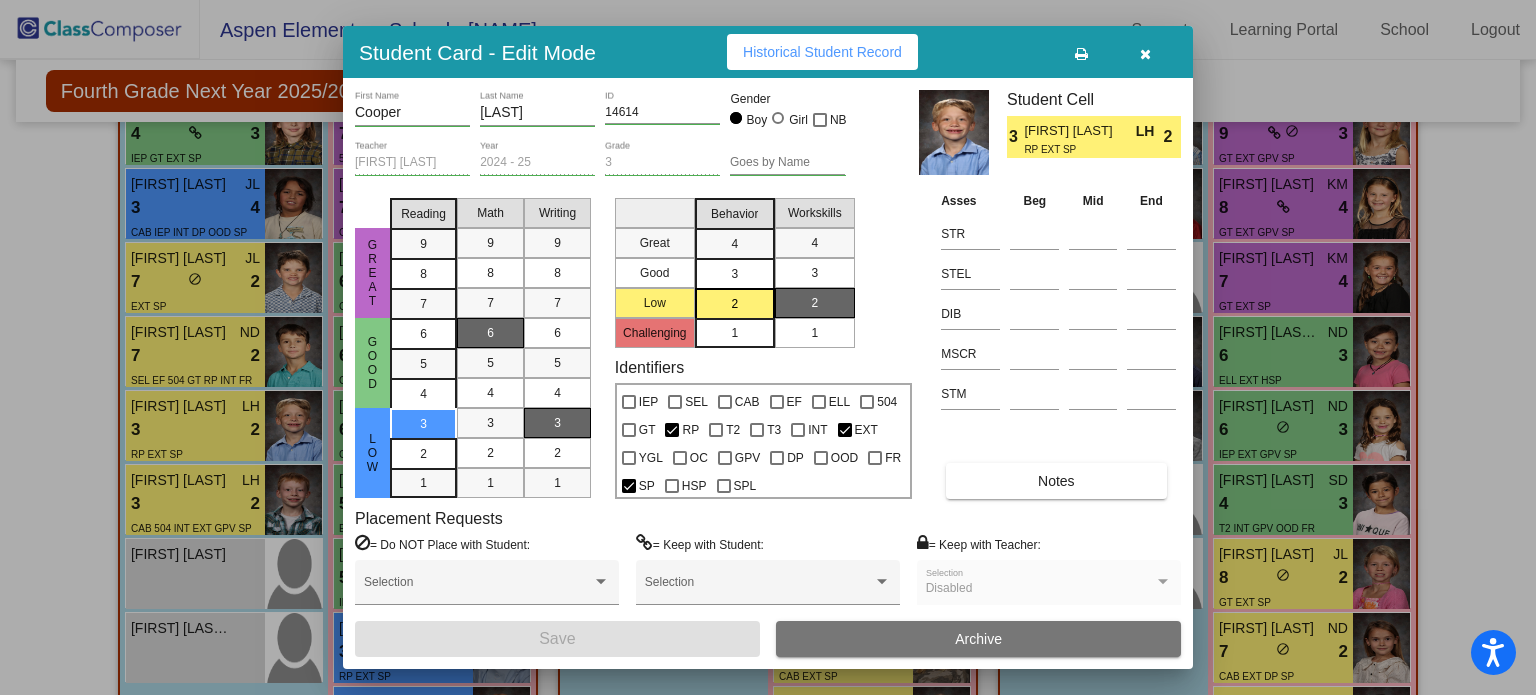 click at bounding box center [768, 347] 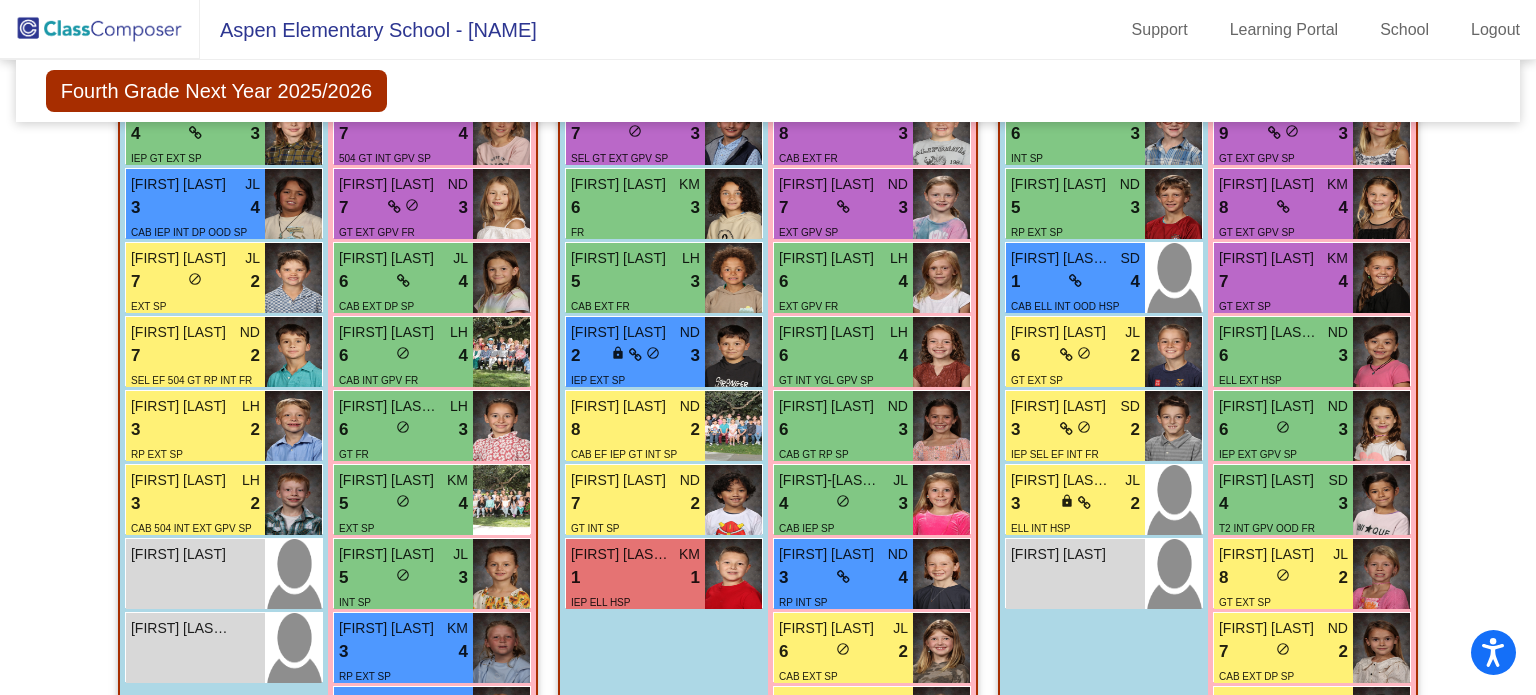 click on "3 lock do_not_disturb_alt 2" at bounding box center (195, 504) 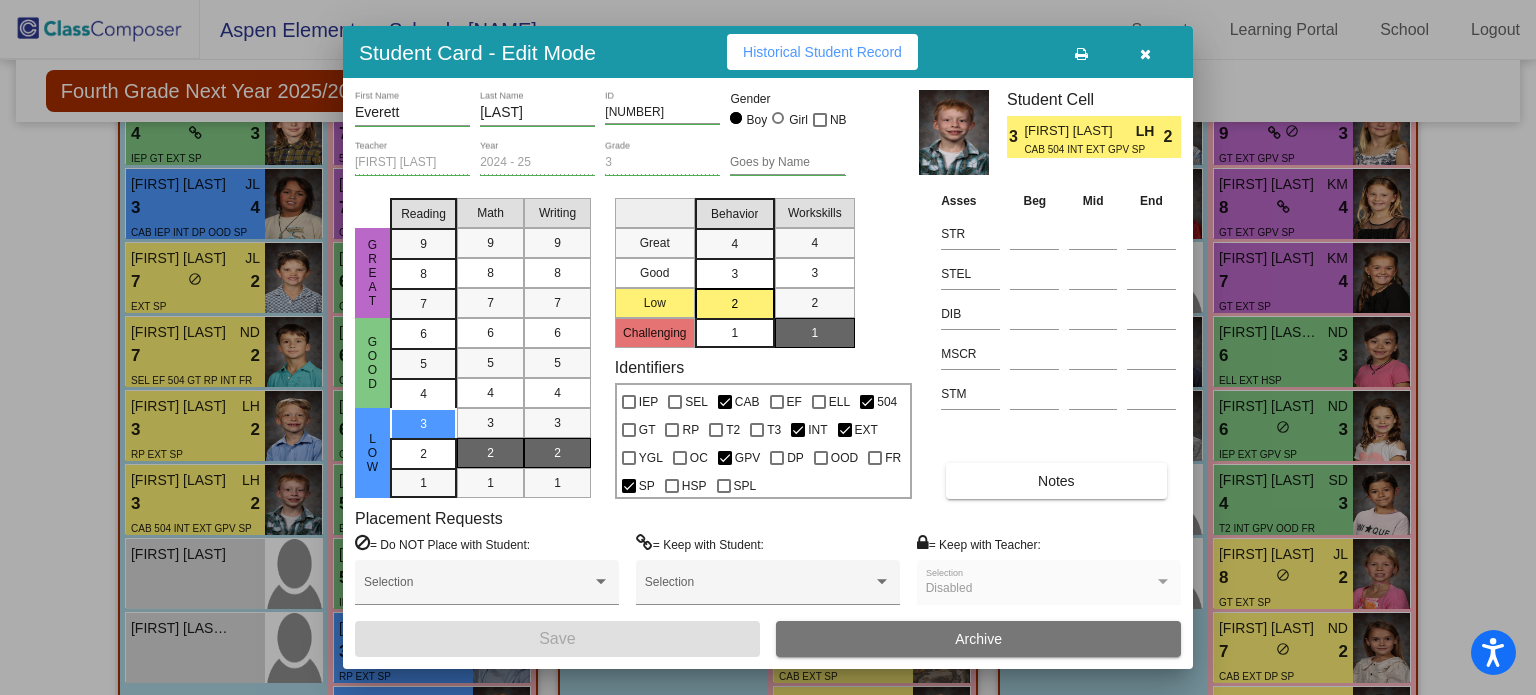 click at bounding box center (768, 347) 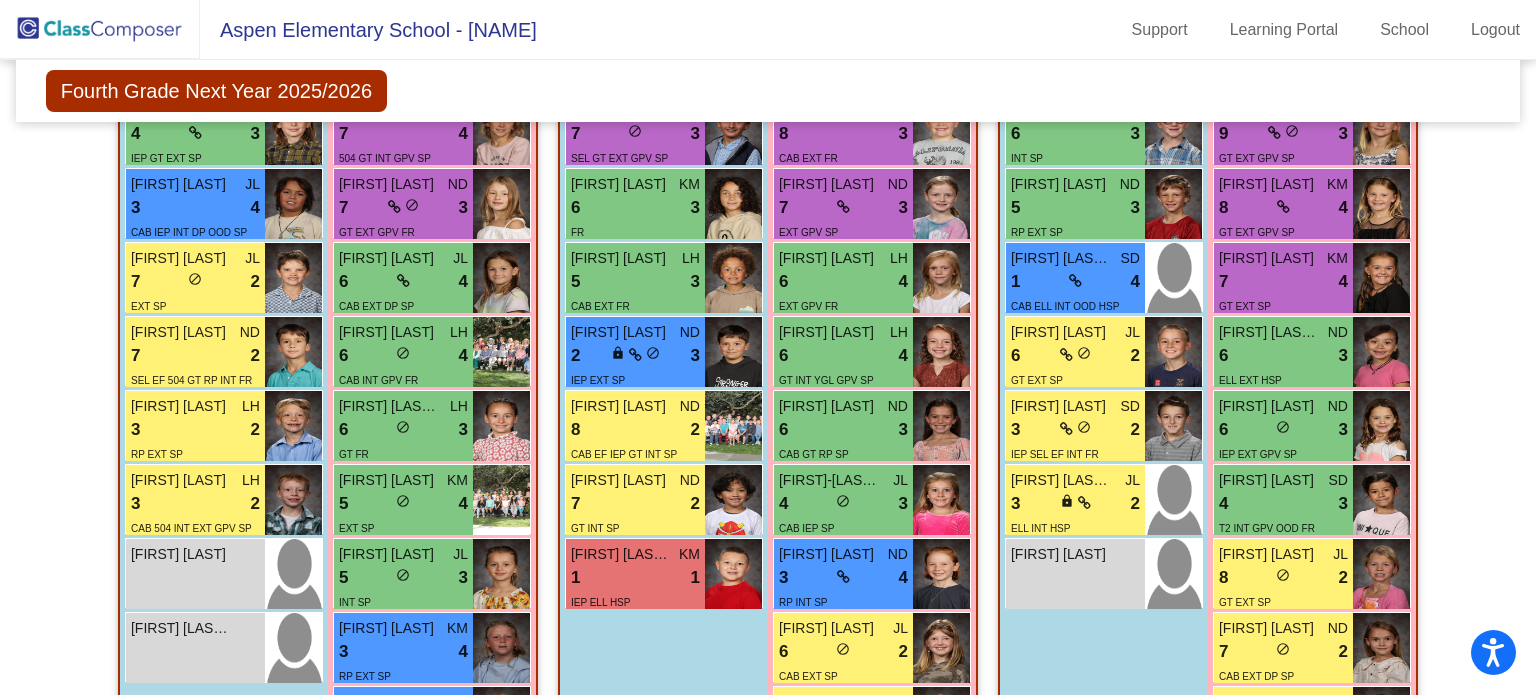 click on "RP EXT SP" at bounding box center [195, 453] 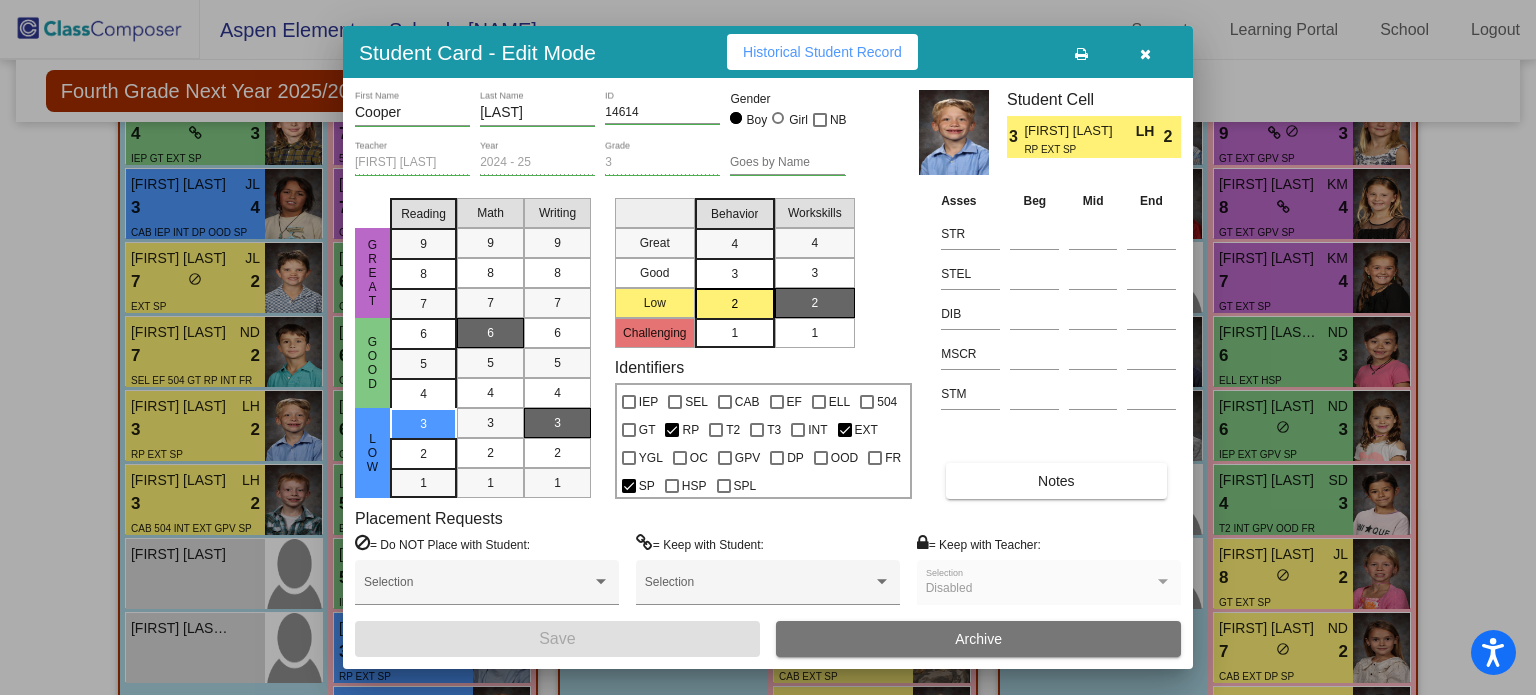 click at bounding box center (768, 347) 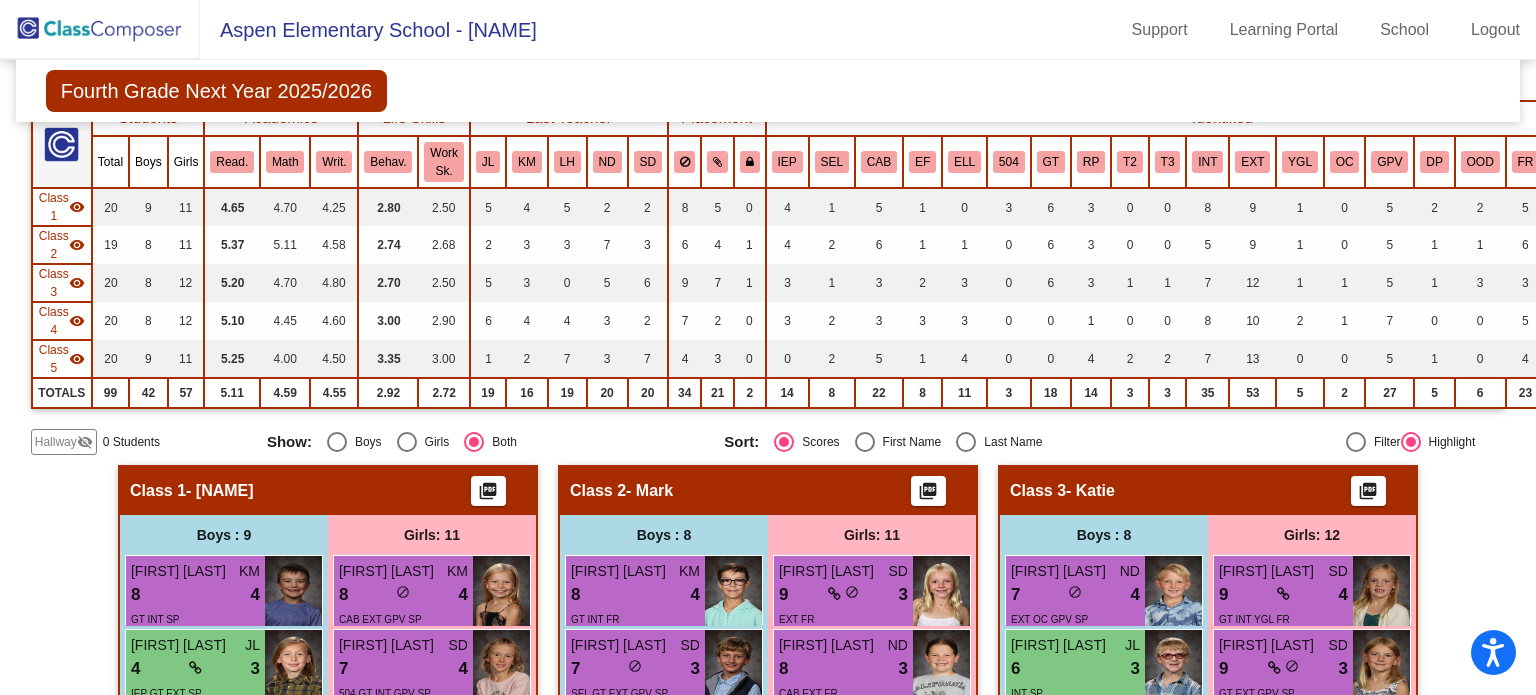 scroll, scrollTop: 0, scrollLeft: 0, axis: both 